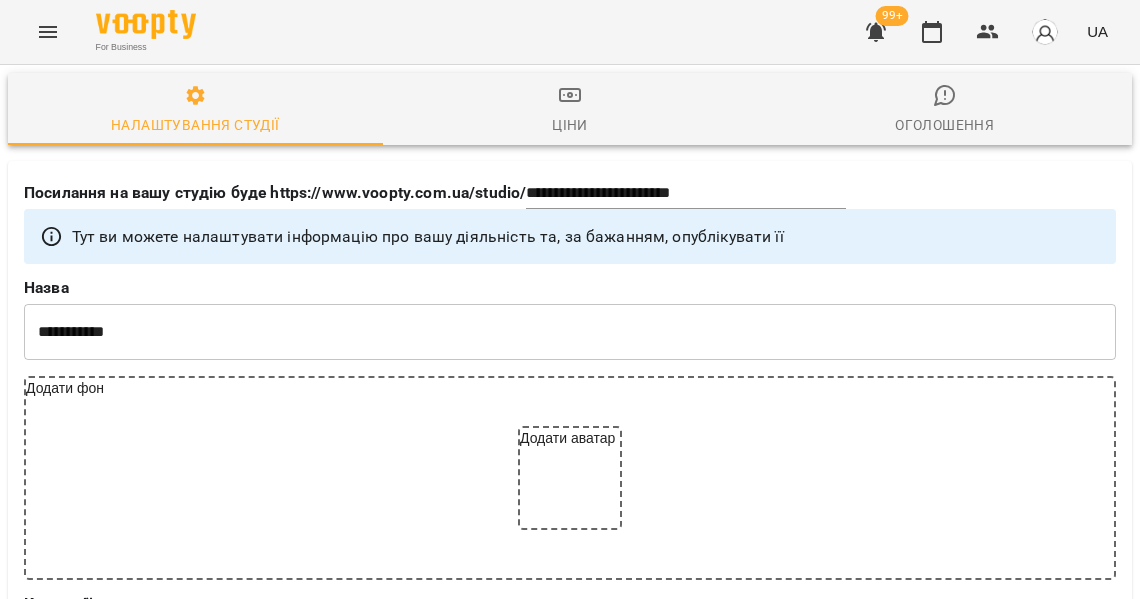 select on "**" 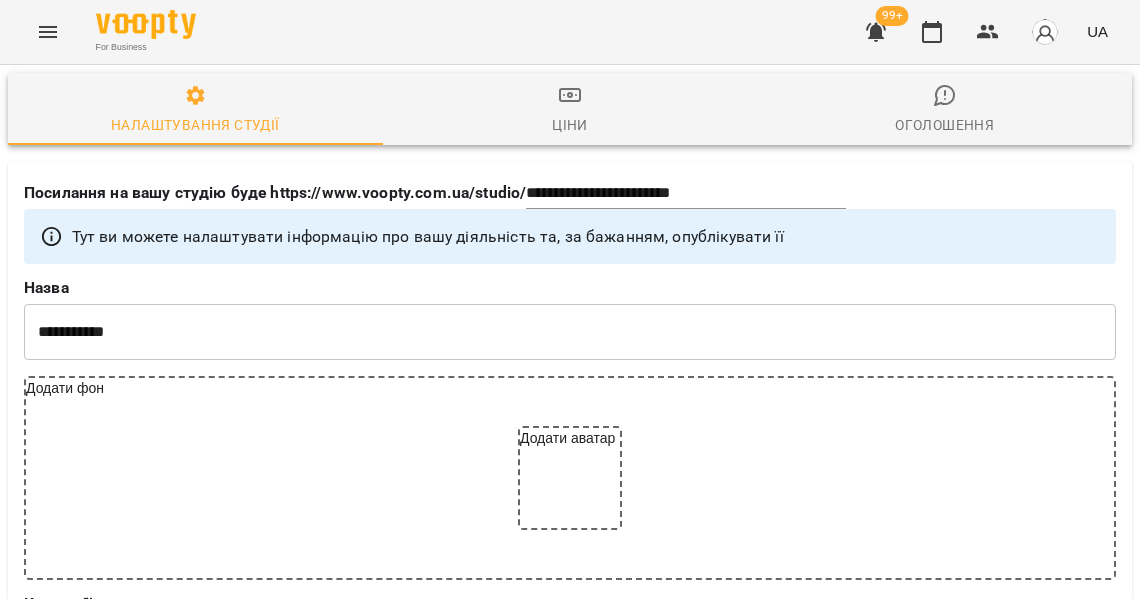 click 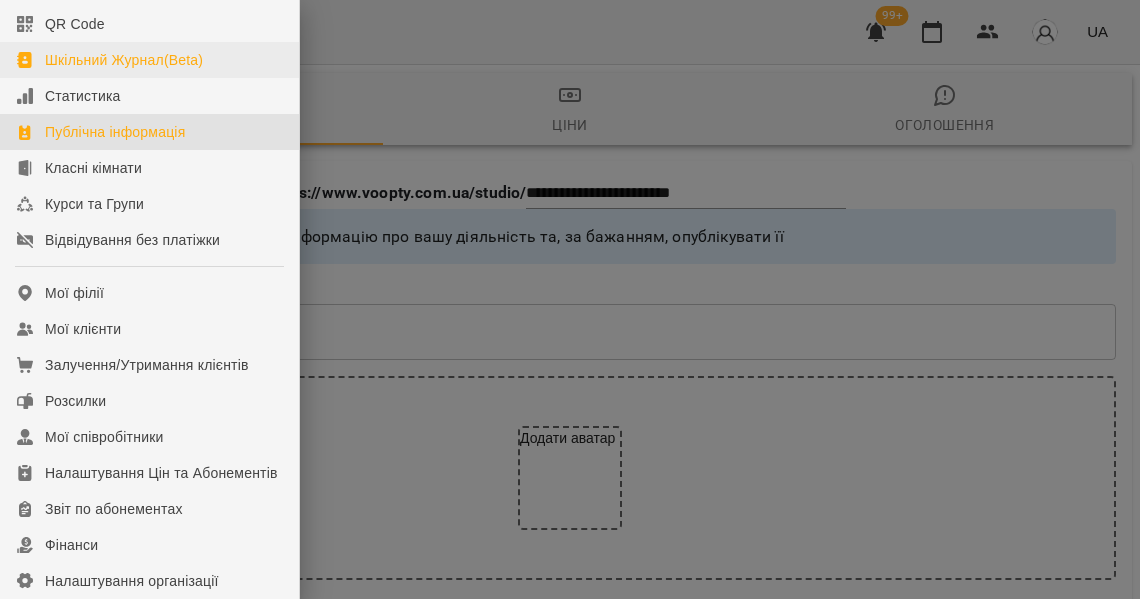 scroll, scrollTop: 293, scrollLeft: 0, axis: vertical 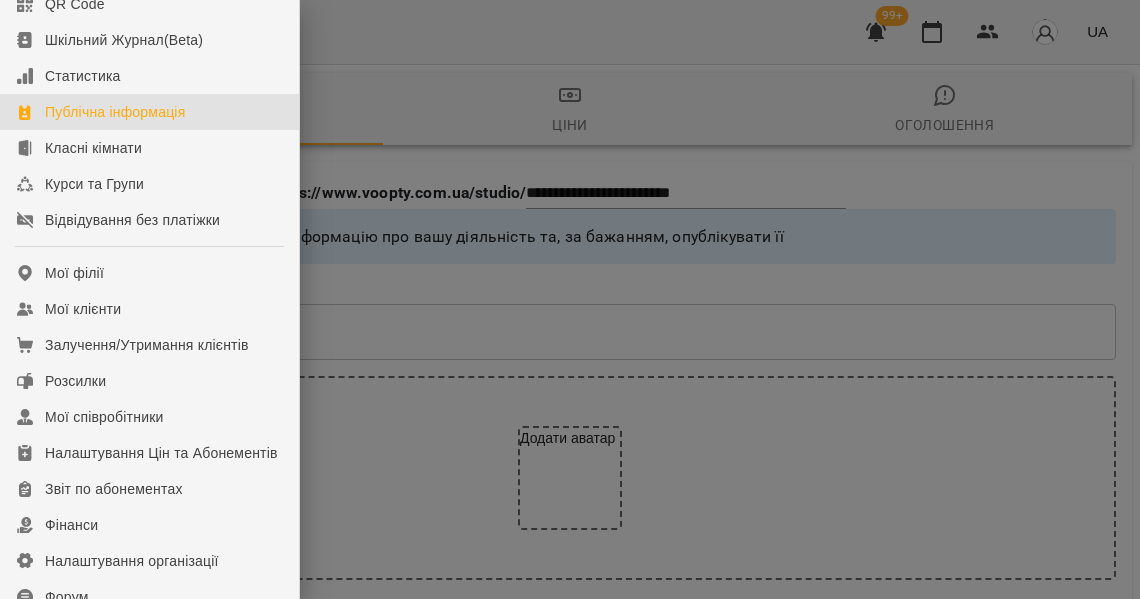 click at bounding box center (570, 299) 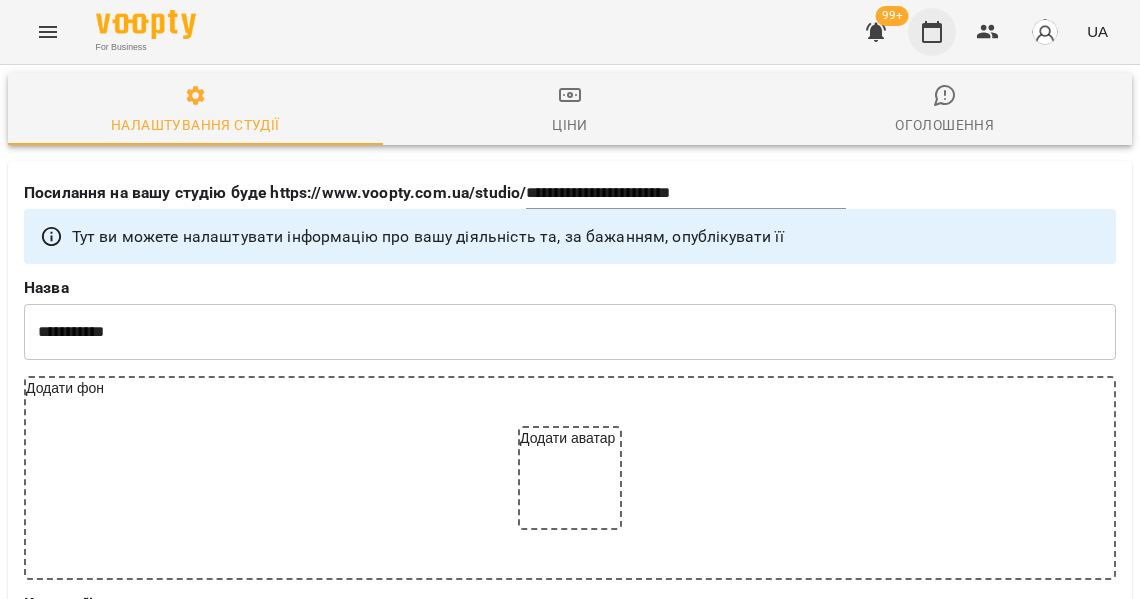 click 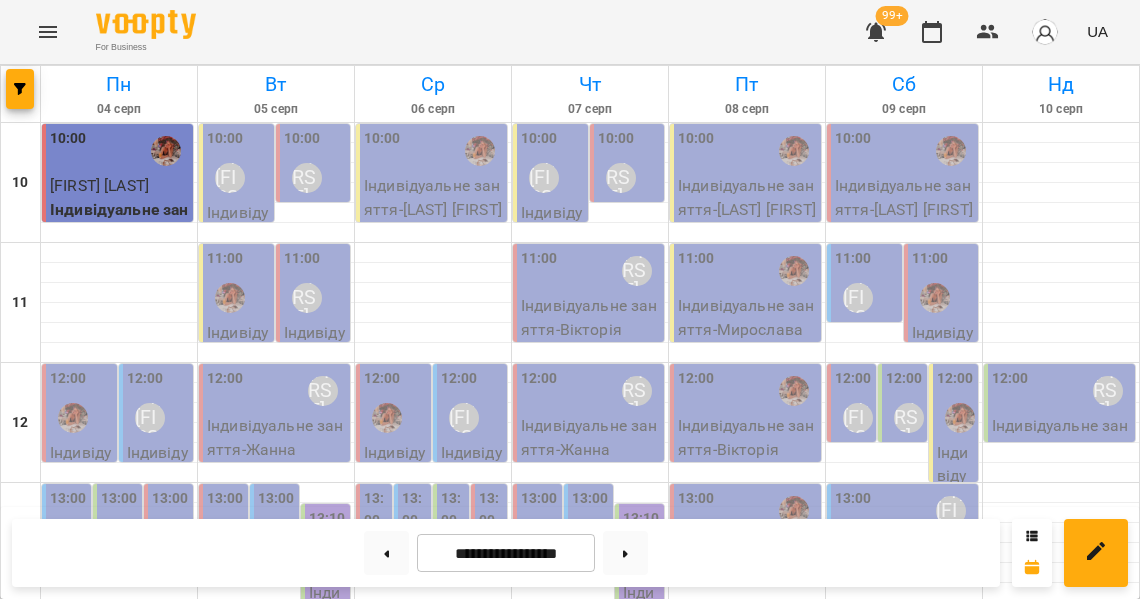 scroll, scrollTop: 632, scrollLeft: 0, axis: vertical 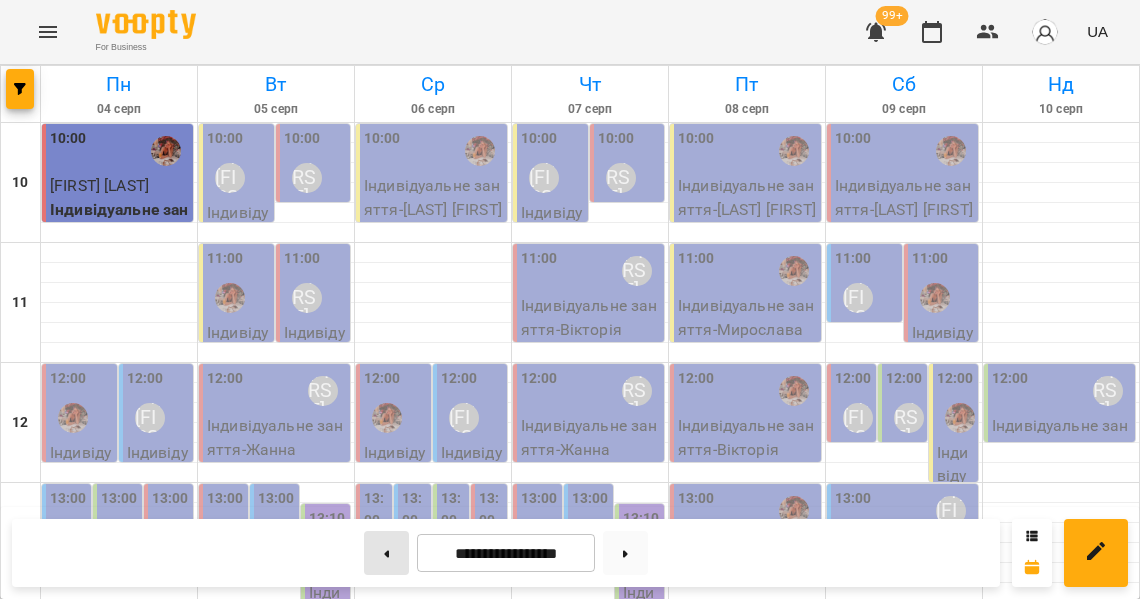 click at bounding box center [386, 553] 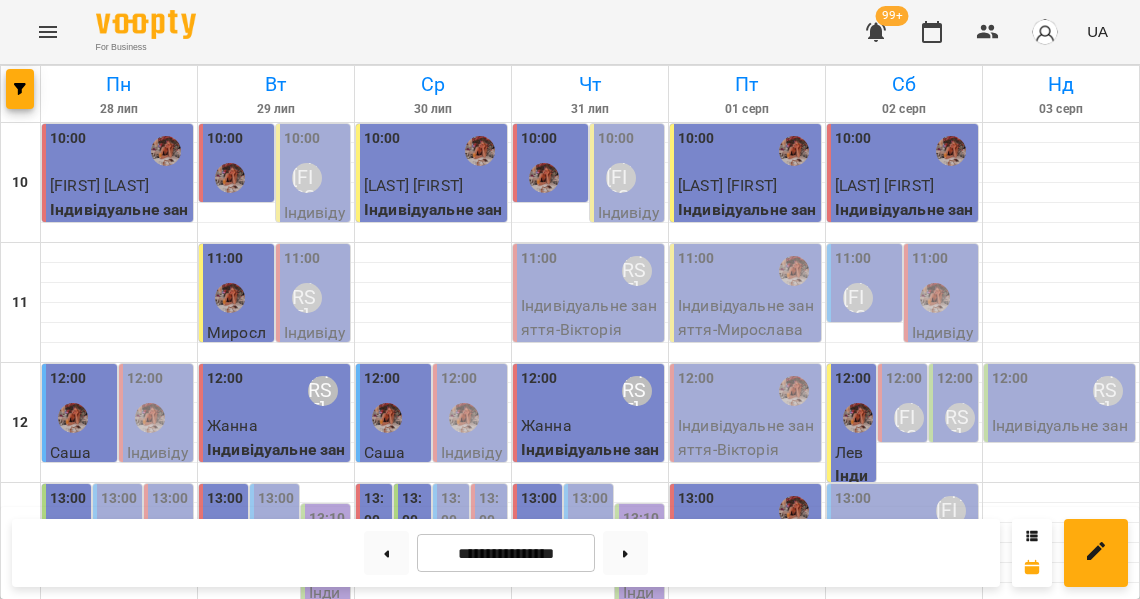 click on "18:00" at bounding box center (539, 1099) 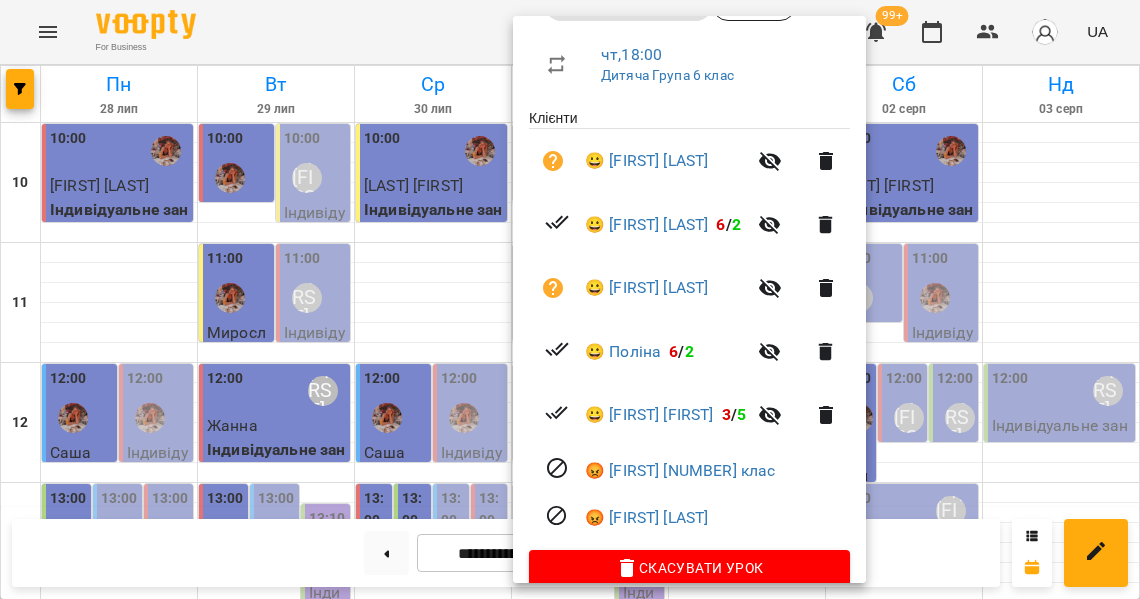 scroll, scrollTop: 336, scrollLeft: 0, axis: vertical 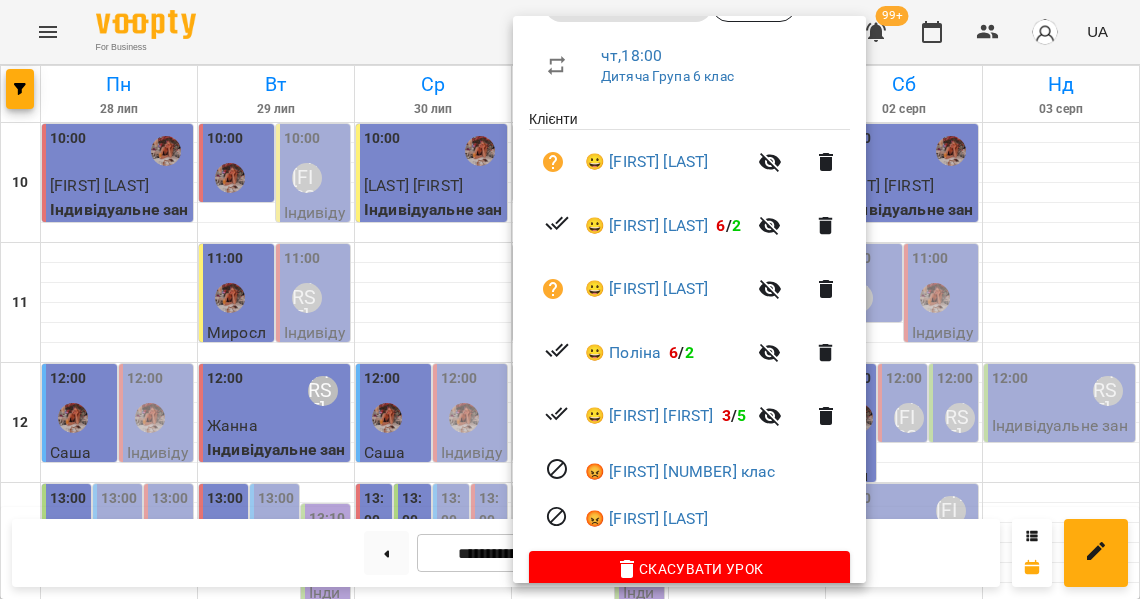 click at bounding box center (570, 299) 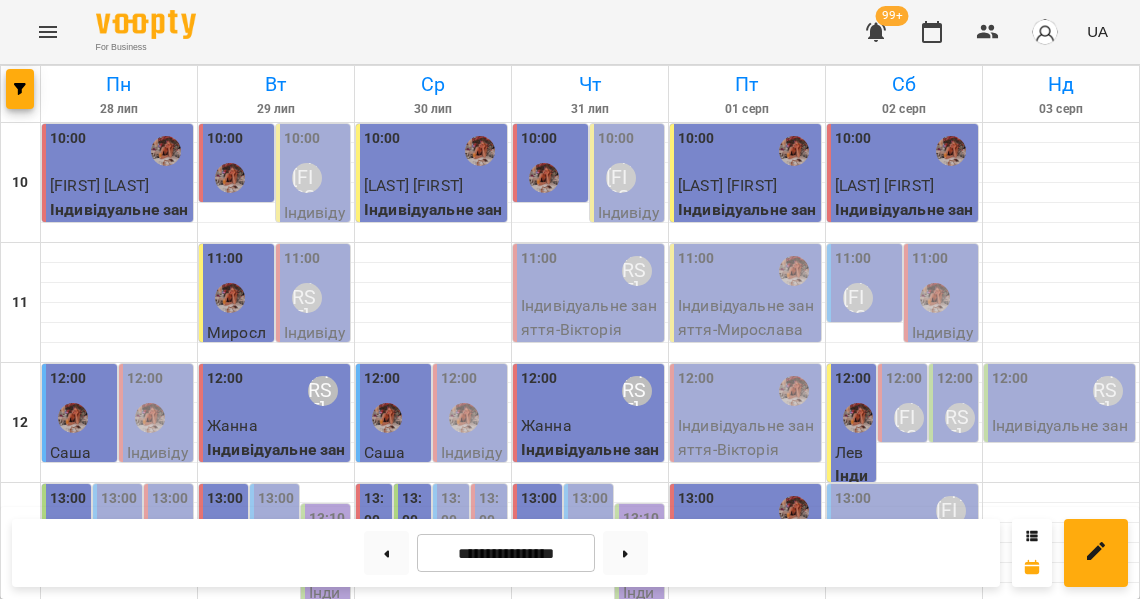 scroll, scrollTop: 708, scrollLeft: 0, axis: vertical 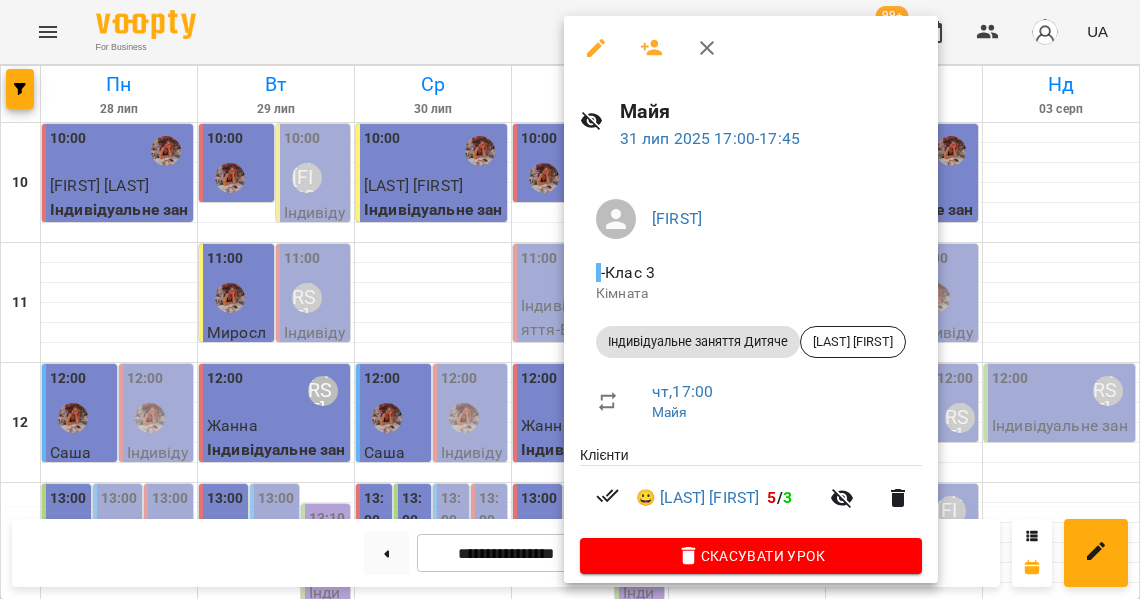 click at bounding box center [570, 299] 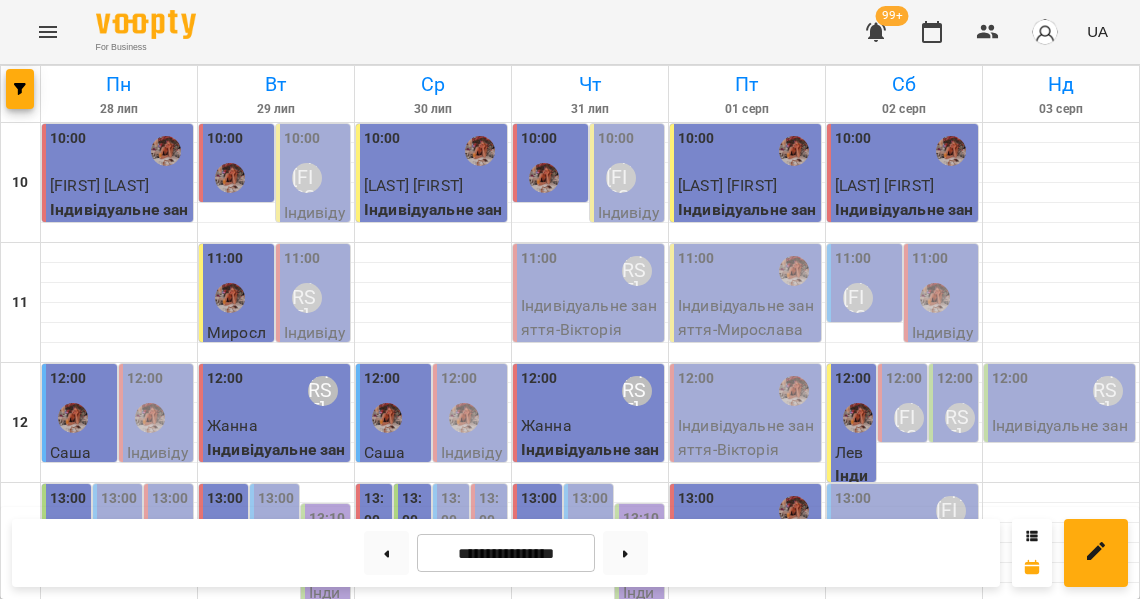 scroll, scrollTop: 503, scrollLeft: 0, axis: vertical 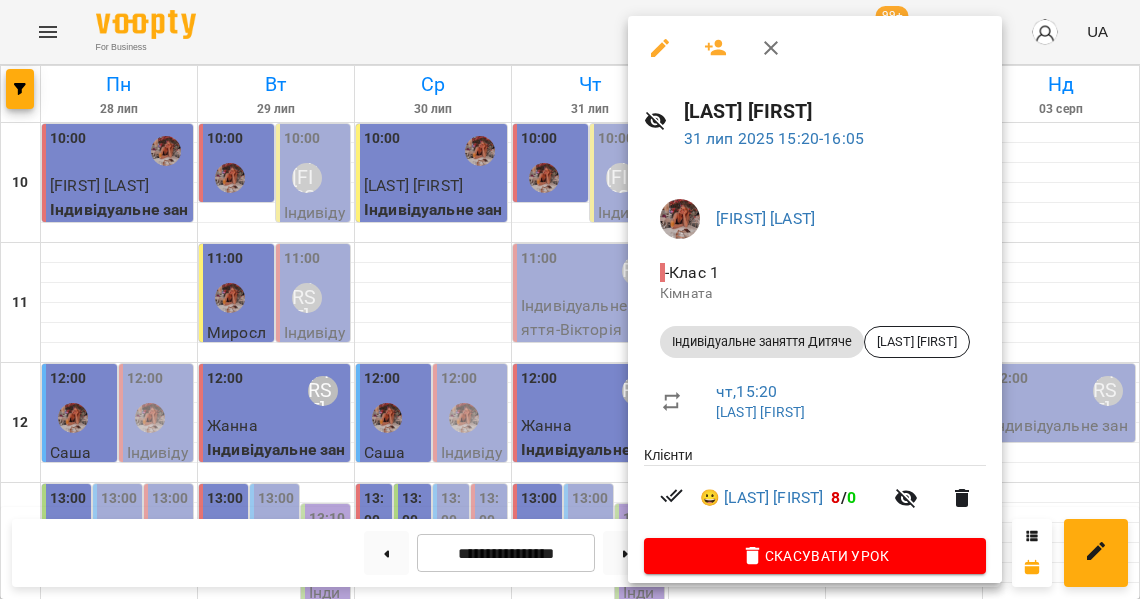 click at bounding box center (570, 299) 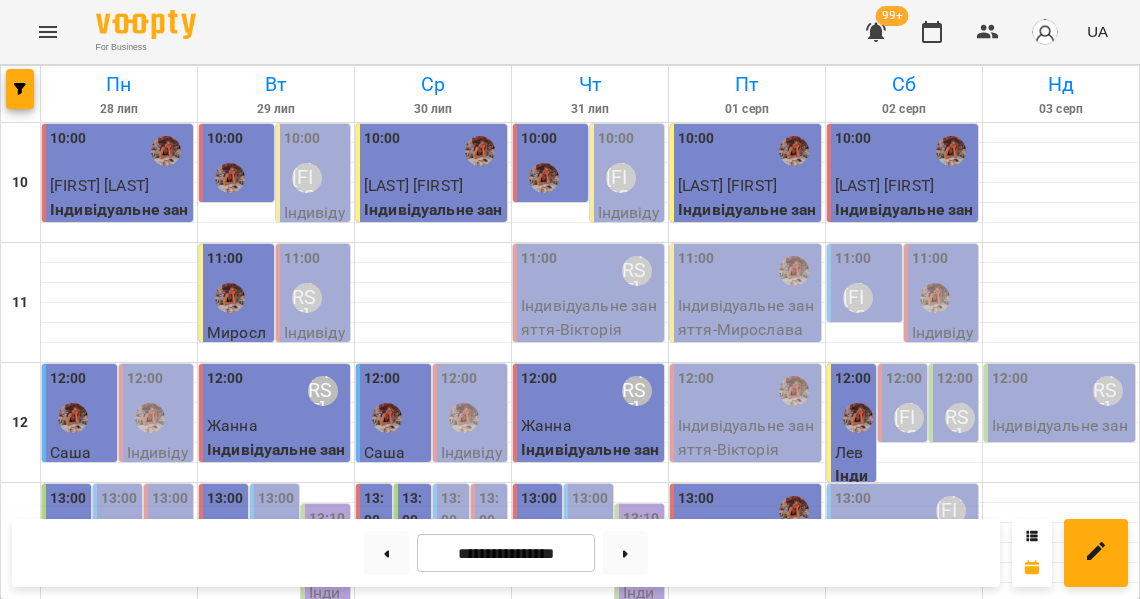 scroll, scrollTop: 517, scrollLeft: 0, axis: vertical 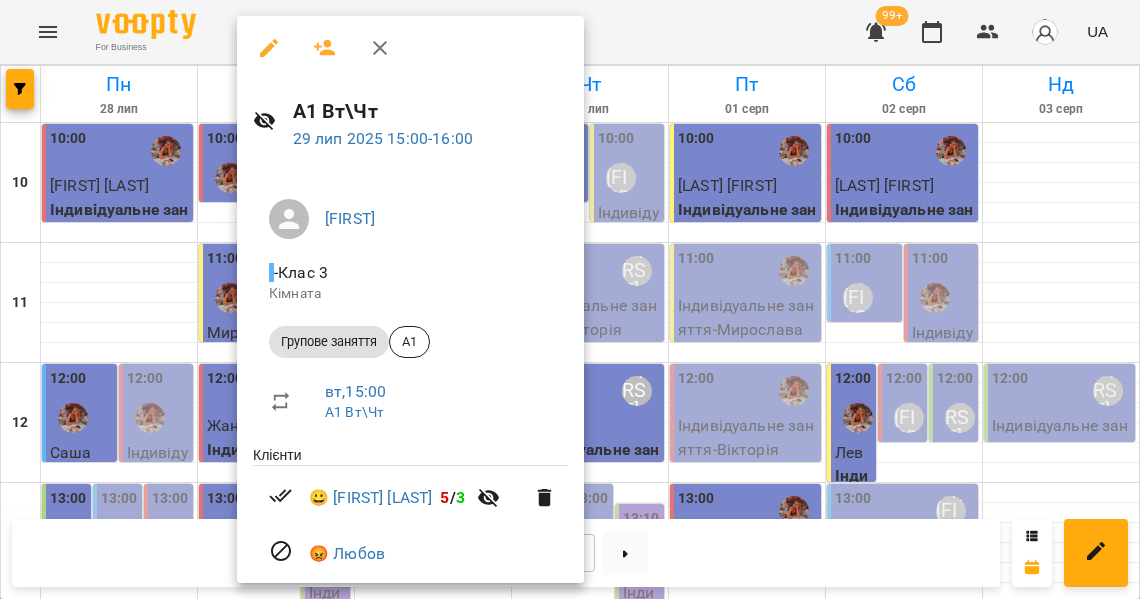 click at bounding box center [570, 299] 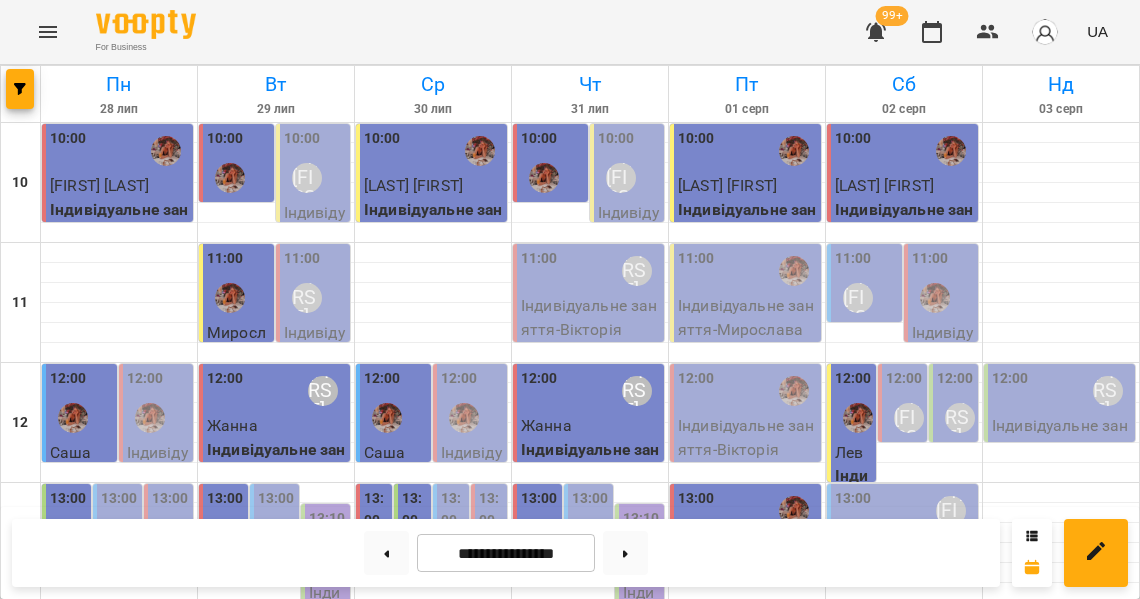 scroll, scrollTop: 686, scrollLeft: 0, axis: vertical 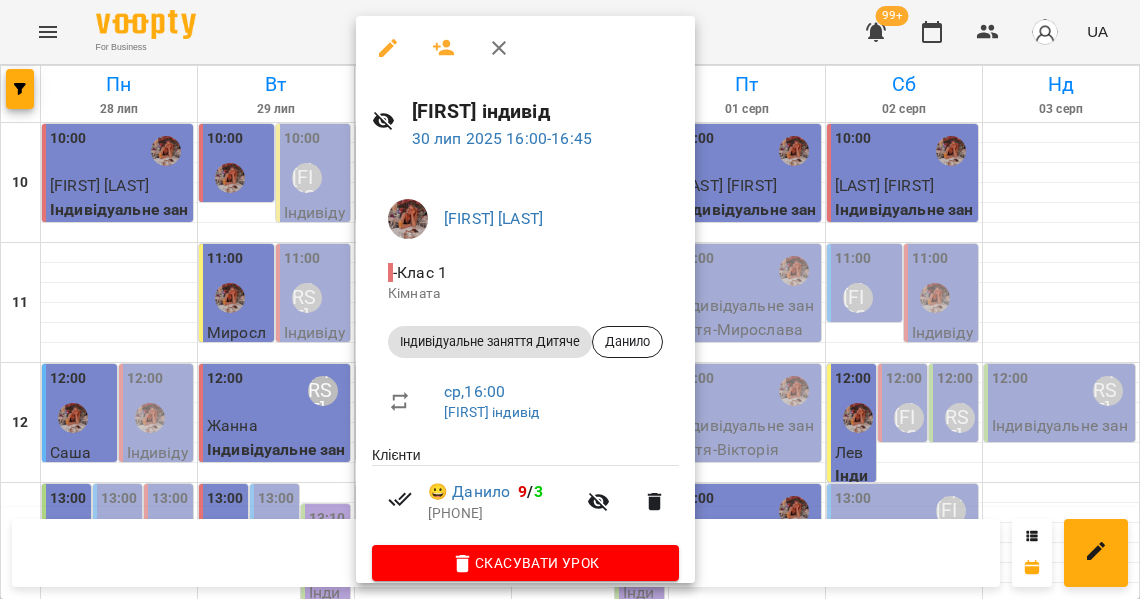 click at bounding box center [570, 299] 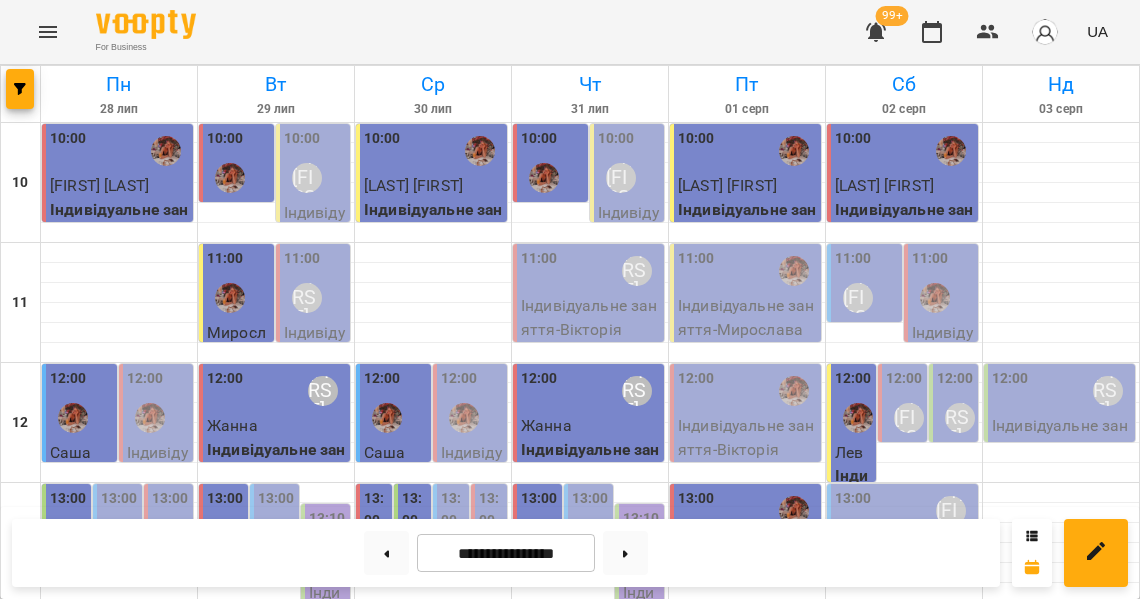 click on "16:00" at bounding box center (257, 869) 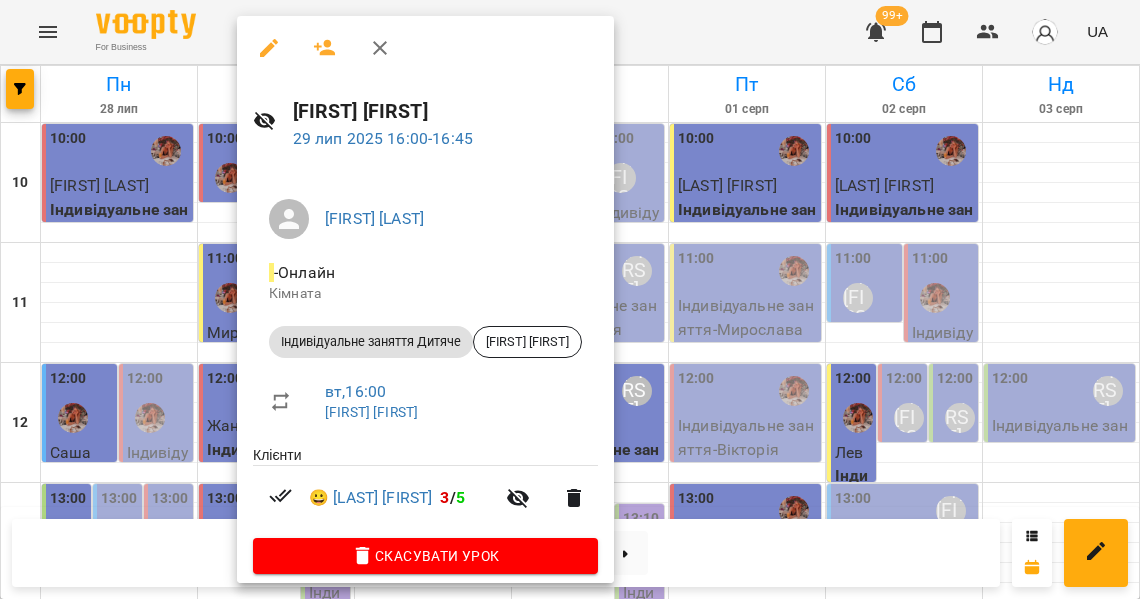 click at bounding box center [570, 299] 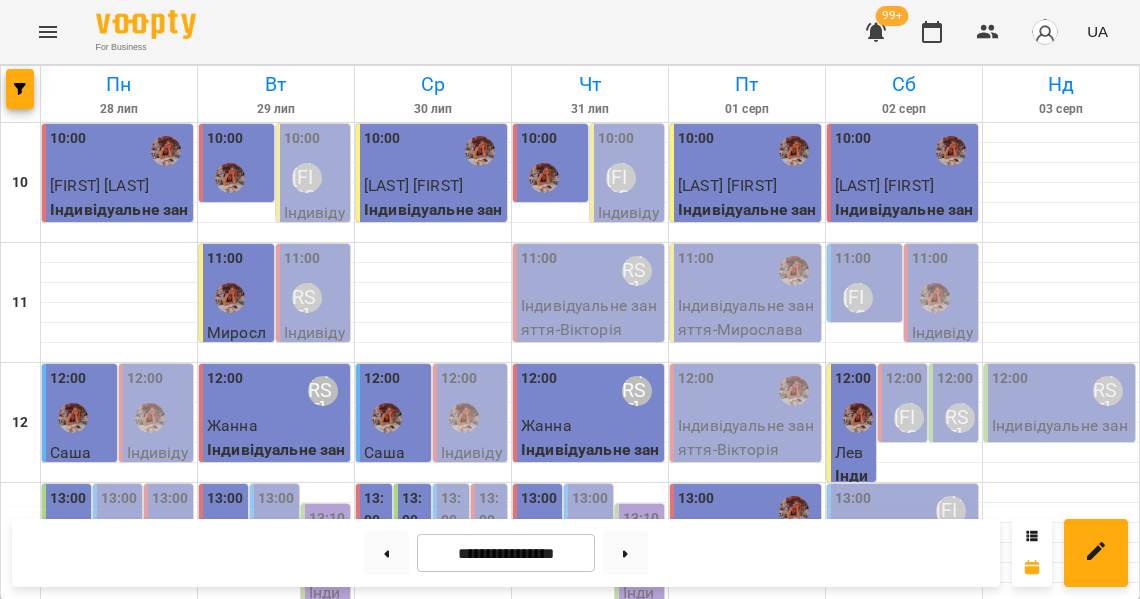click on "16:10" at bounding box center (219, 889) 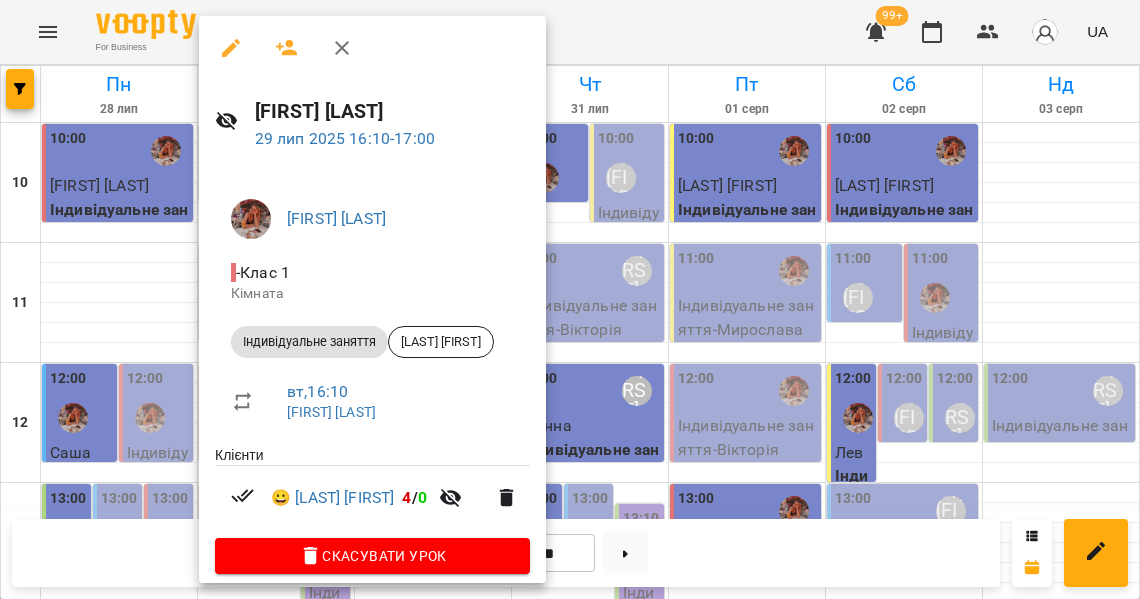 click at bounding box center [570, 299] 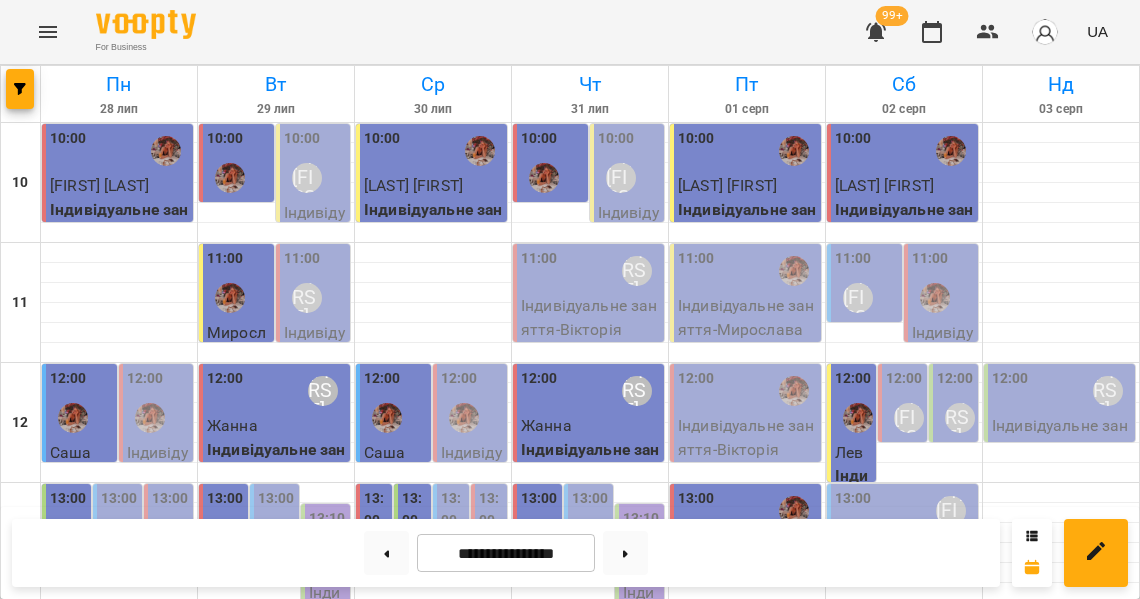 scroll, scrollTop: 770, scrollLeft: 0, axis: vertical 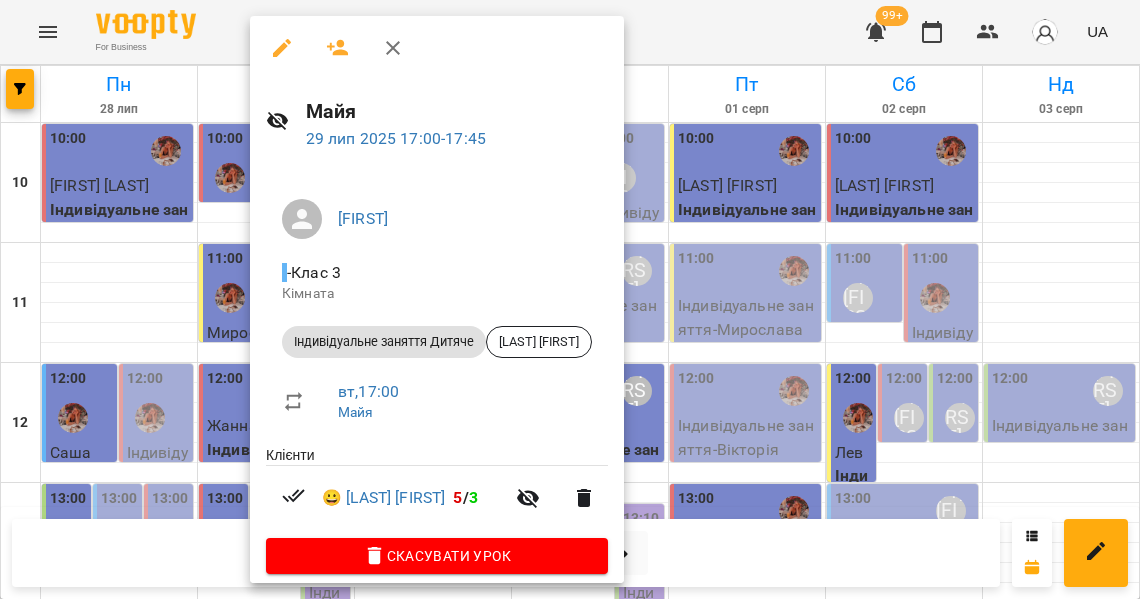 click at bounding box center (570, 299) 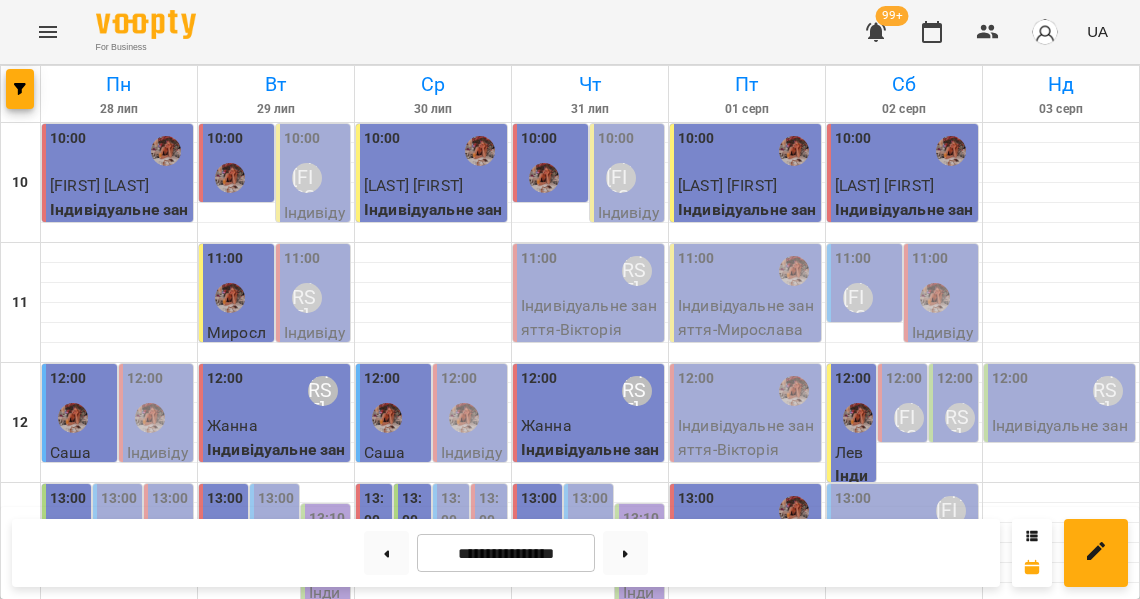 scroll, scrollTop: 860, scrollLeft: 0, axis: vertical 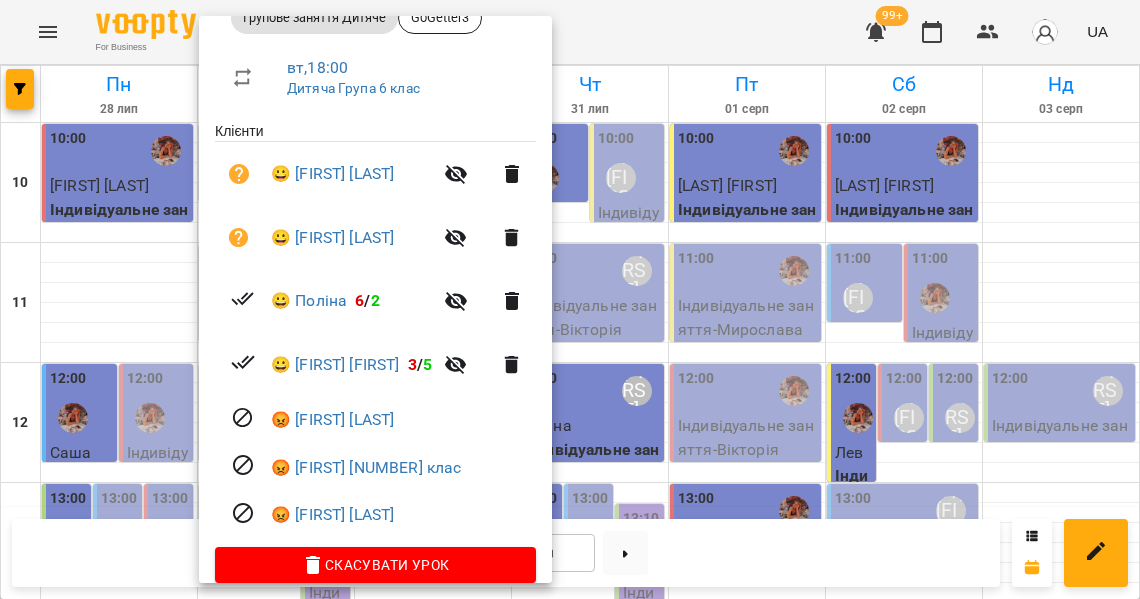 click at bounding box center [570, 299] 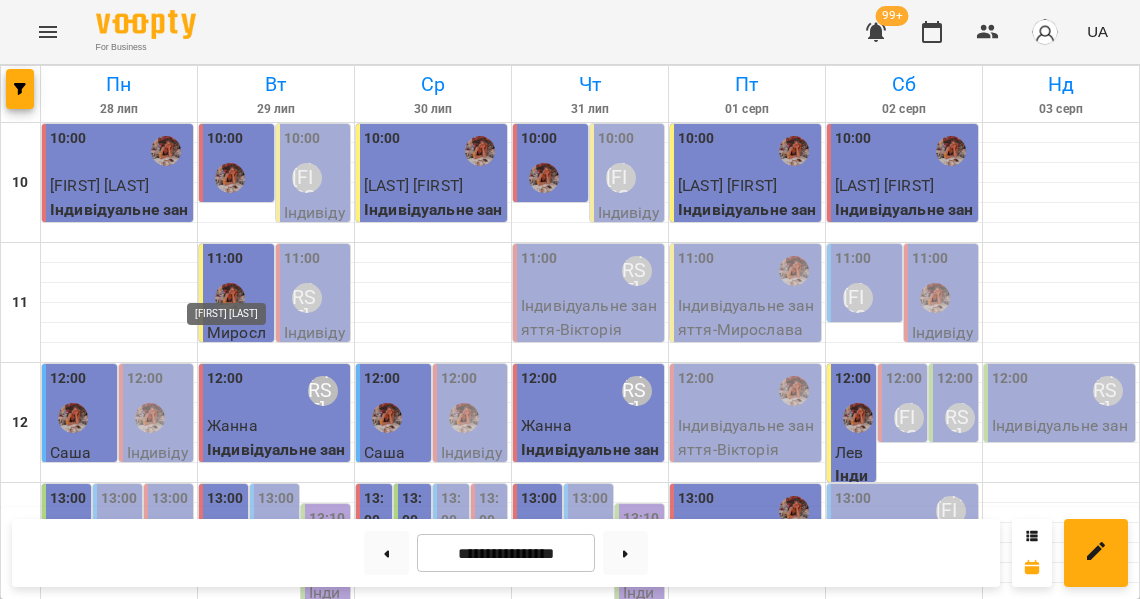 scroll, scrollTop: 880, scrollLeft: 0, axis: vertical 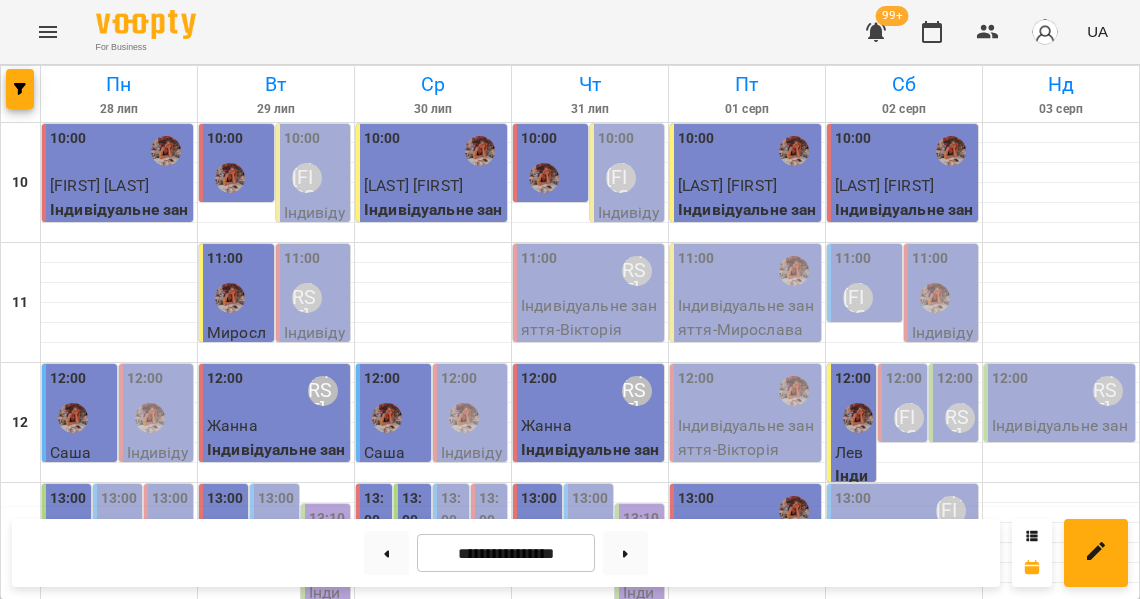 click on "19:00" at bounding box center (225, 1221) 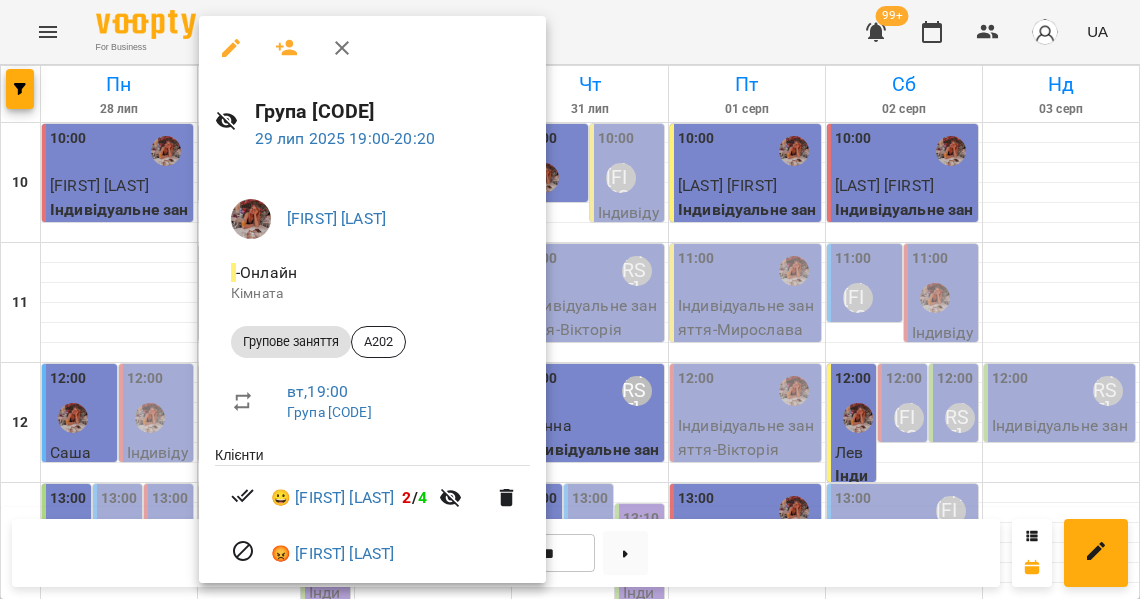 click at bounding box center (570, 299) 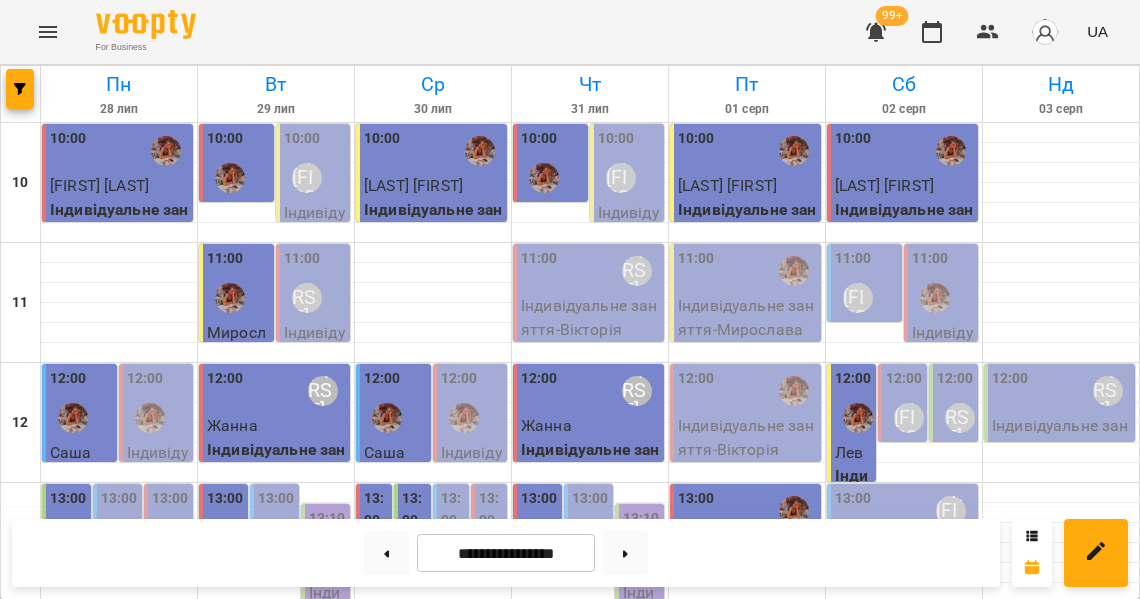 scroll, scrollTop: 571, scrollLeft: 0, axis: vertical 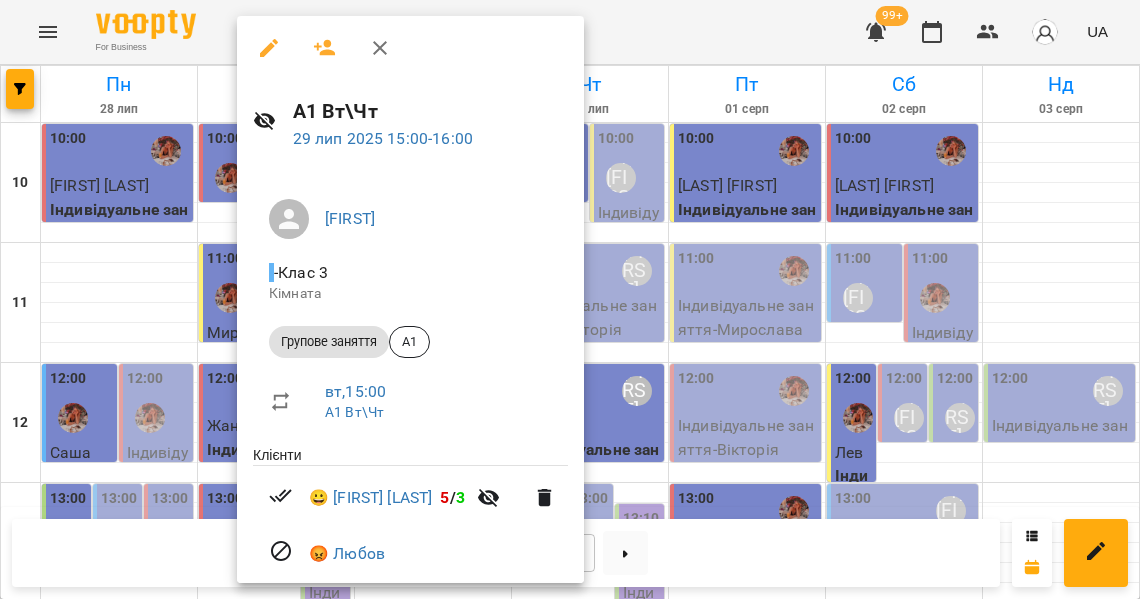 click at bounding box center [570, 299] 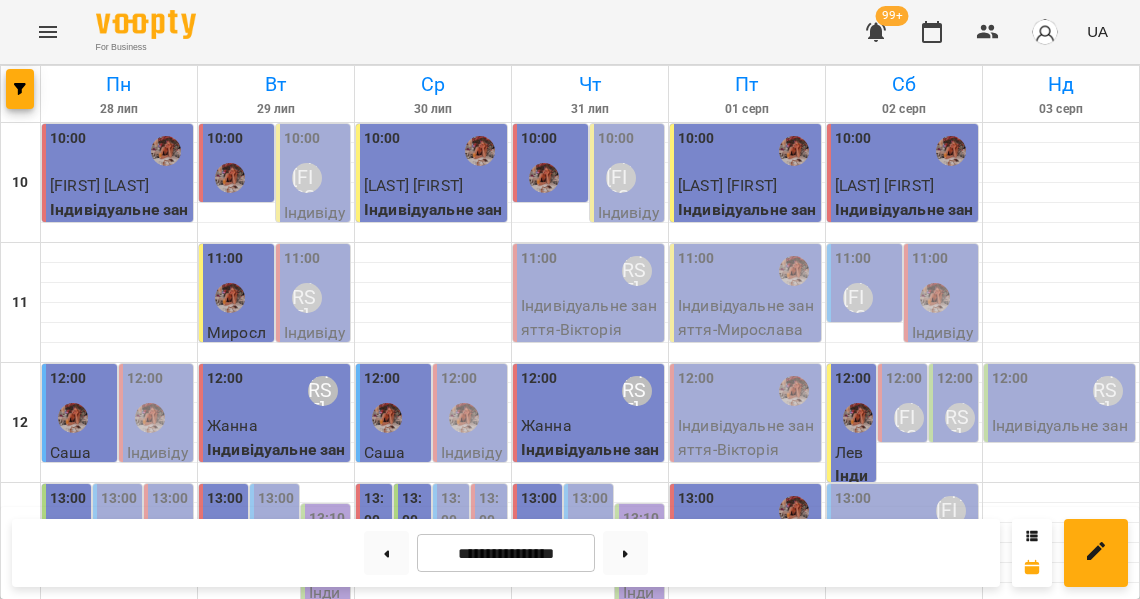 scroll, scrollTop: 78, scrollLeft: 0, axis: vertical 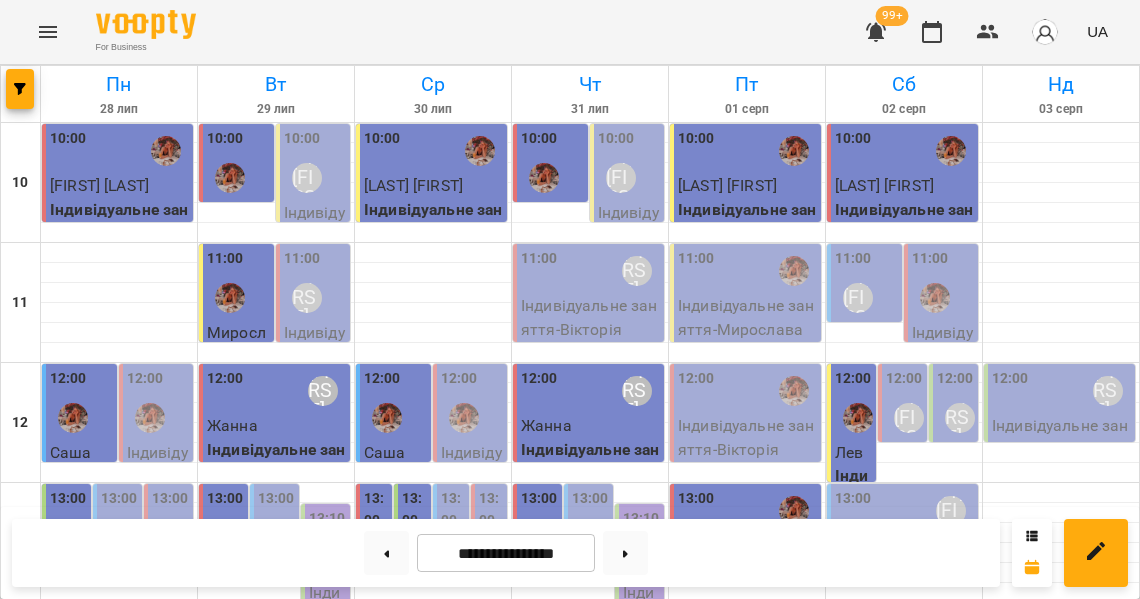 click on "13:00" at bounding box center (276, 499) 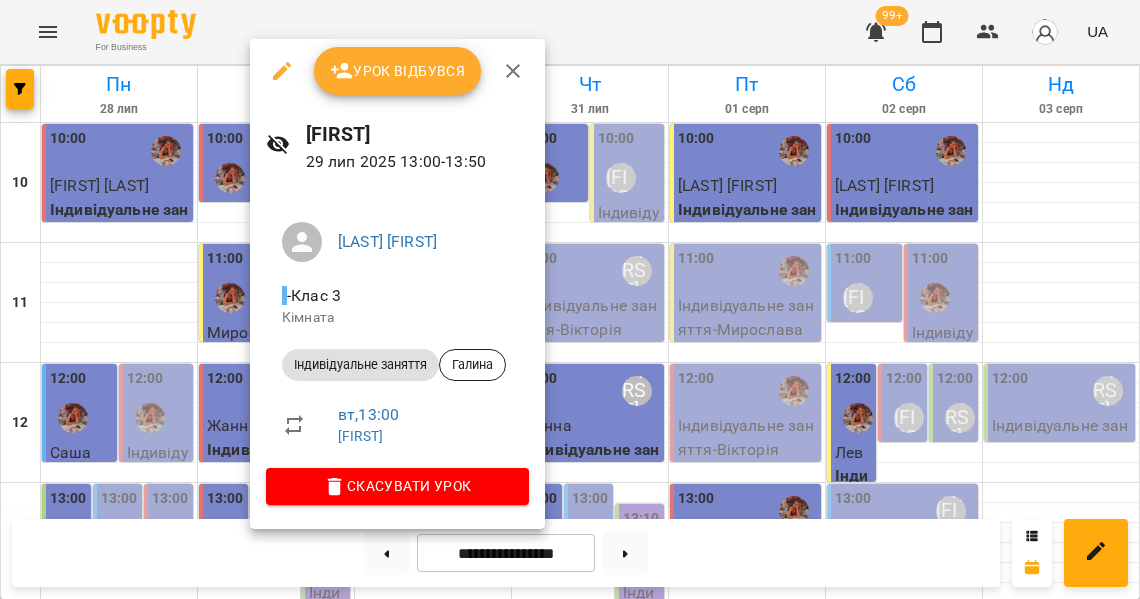 click at bounding box center (570, 299) 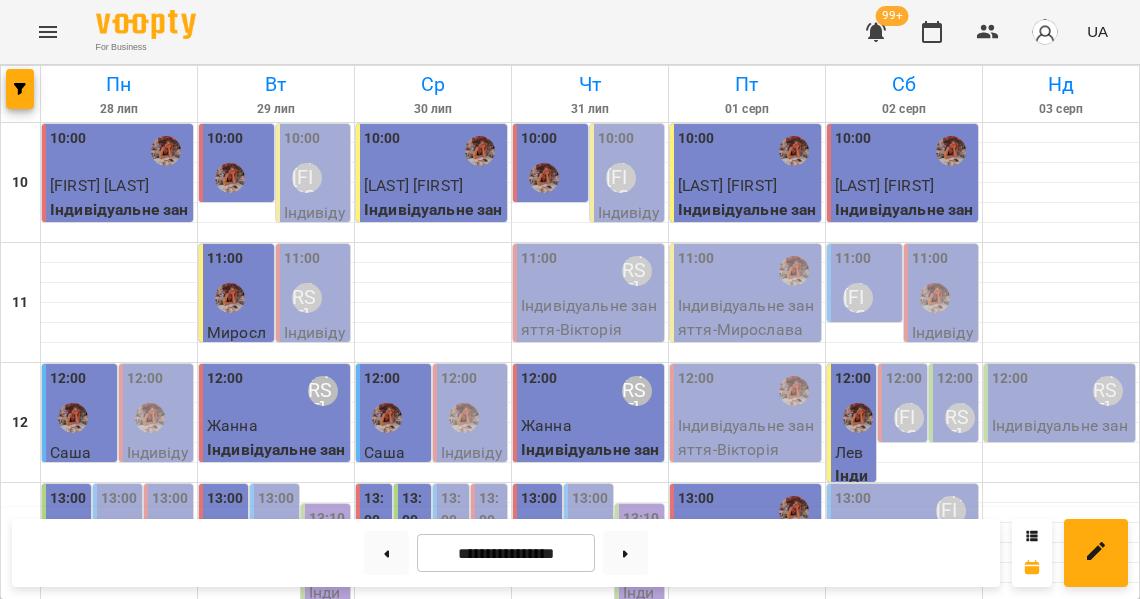 scroll, scrollTop: 4, scrollLeft: 0, axis: vertical 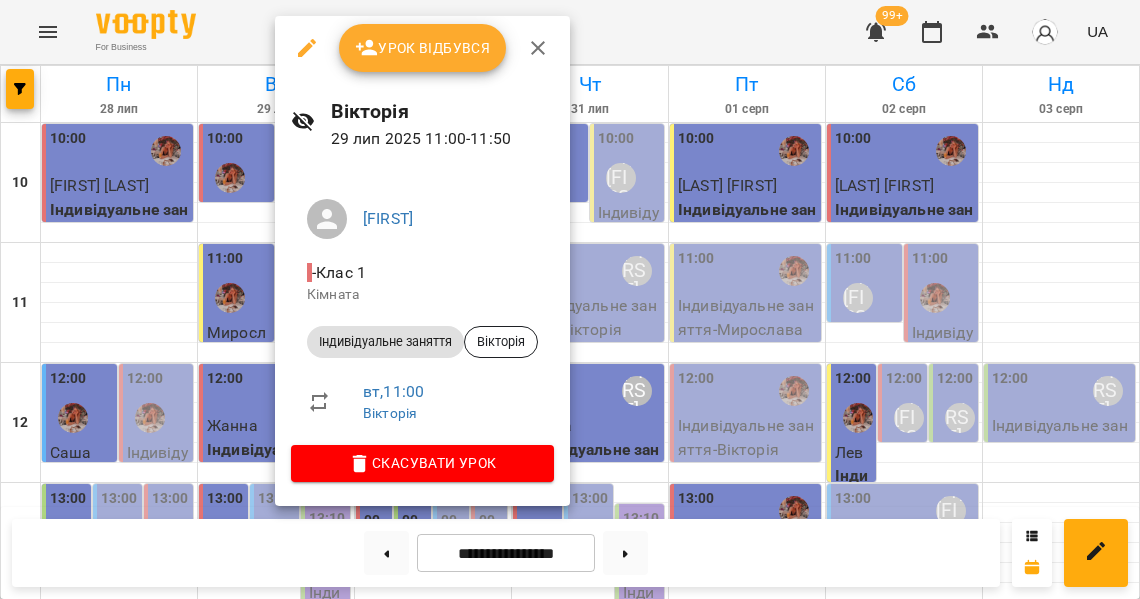 click at bounding box center (570, 299) 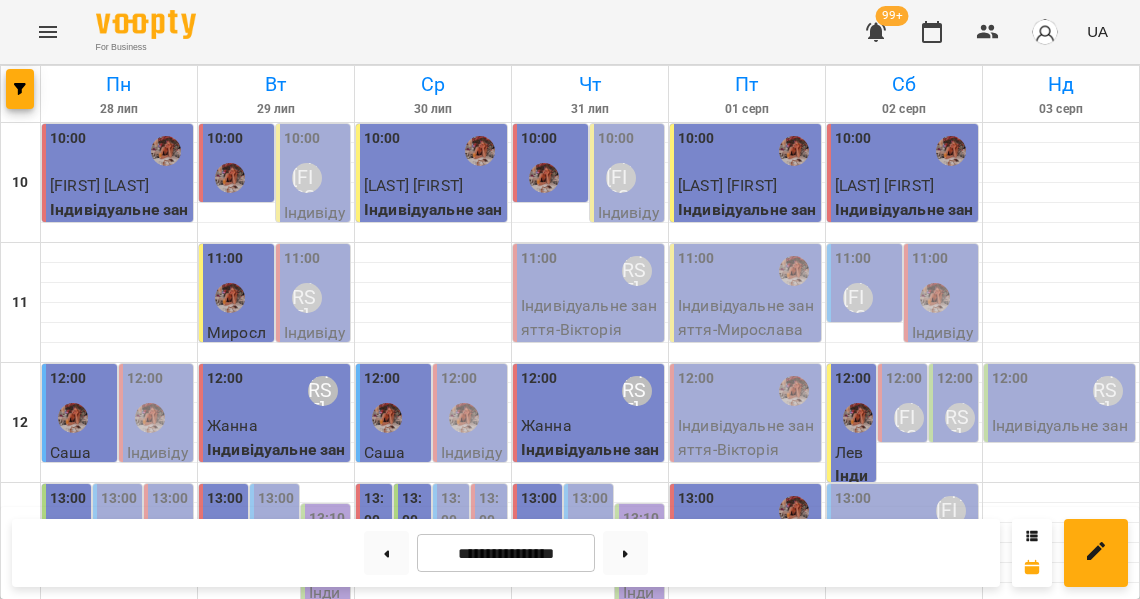 scroll, scrollTop: 899, scrollLeft: 0, axis: vertical 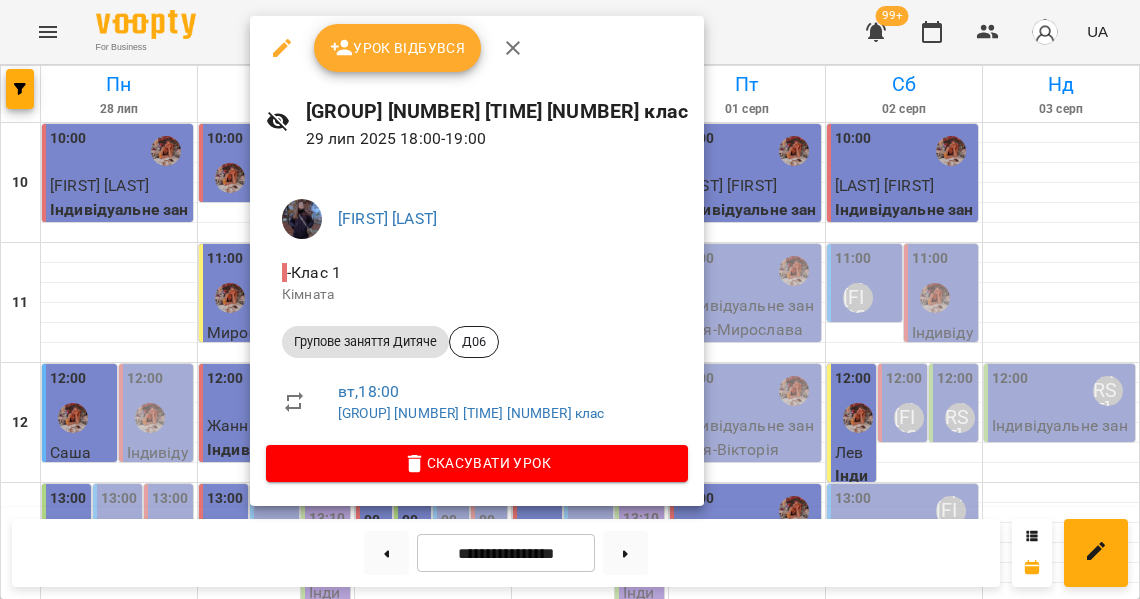 click at bounding box center (570, 299) 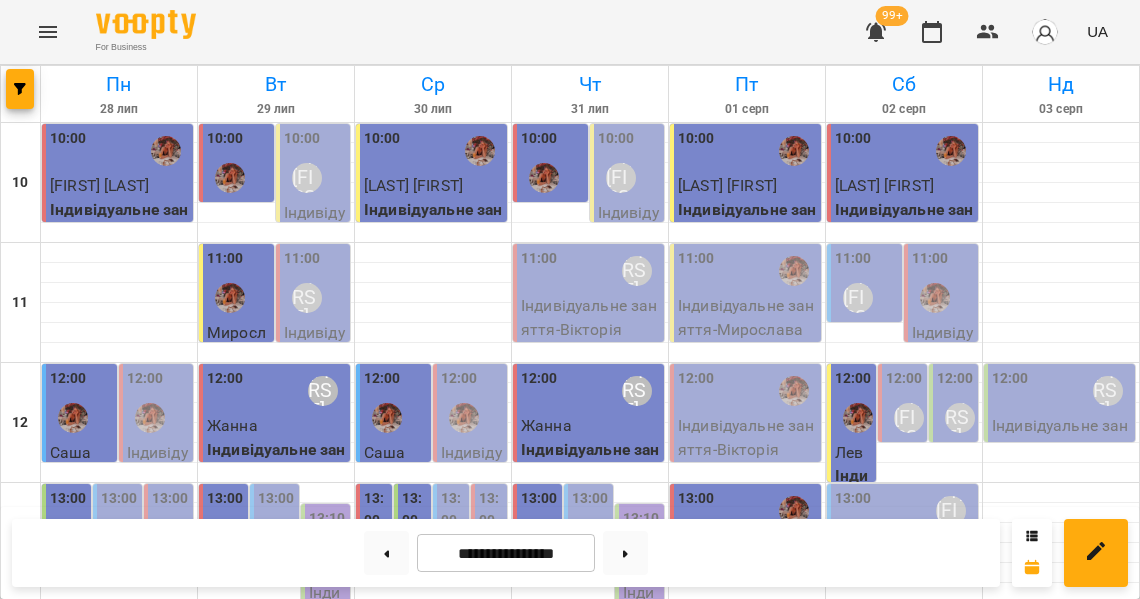 click on "19:00" at bounding box center (276, 1219) 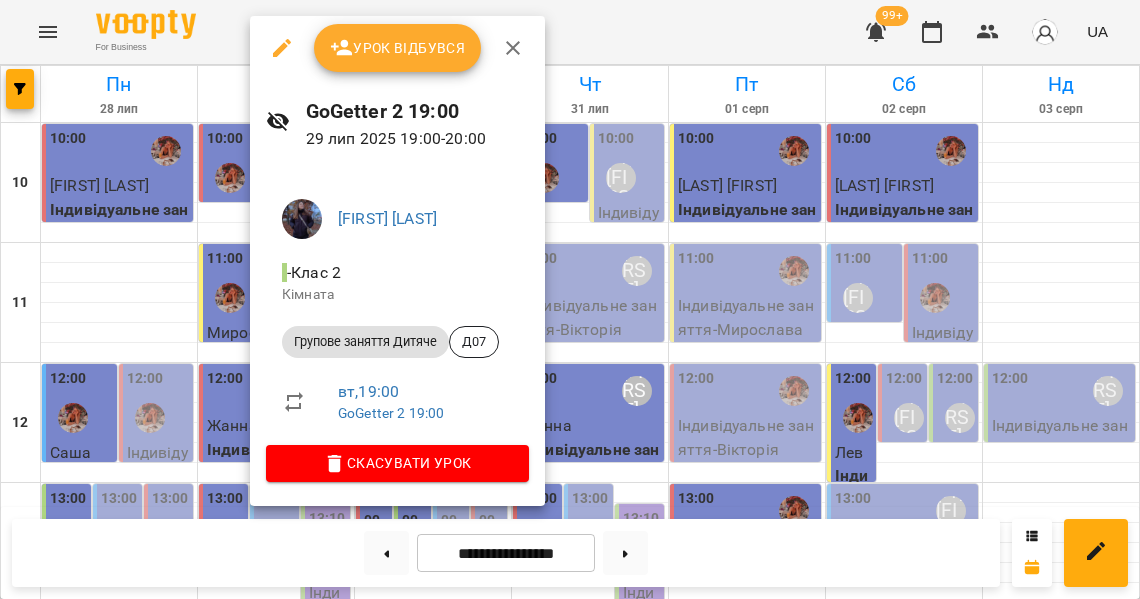 click at bounding box center (570, 299) 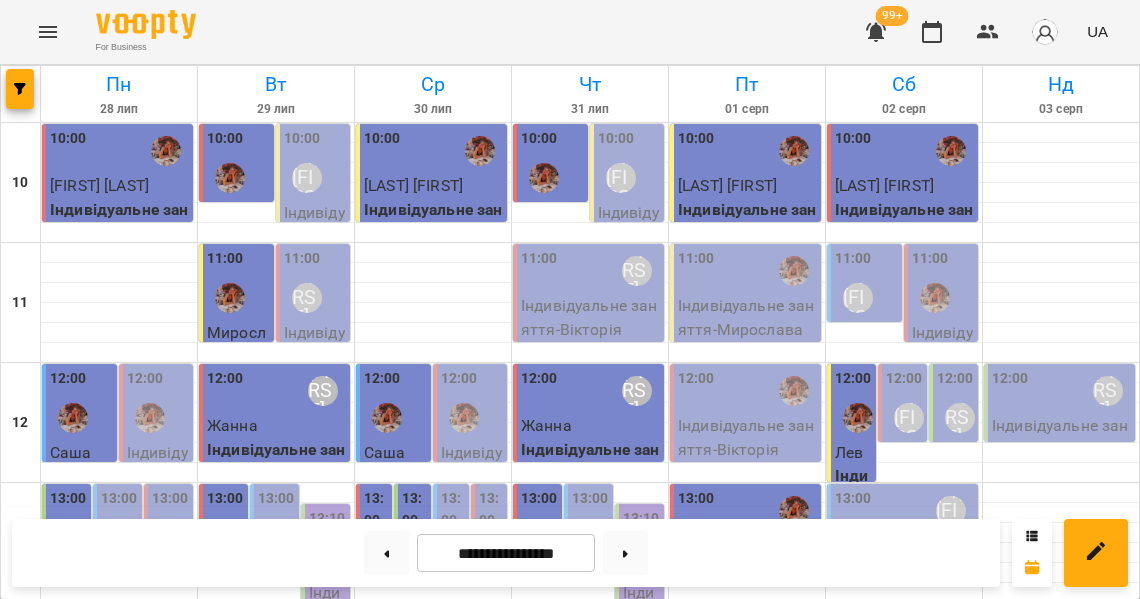 click on "19:00" at bounding box center [327, 1219] 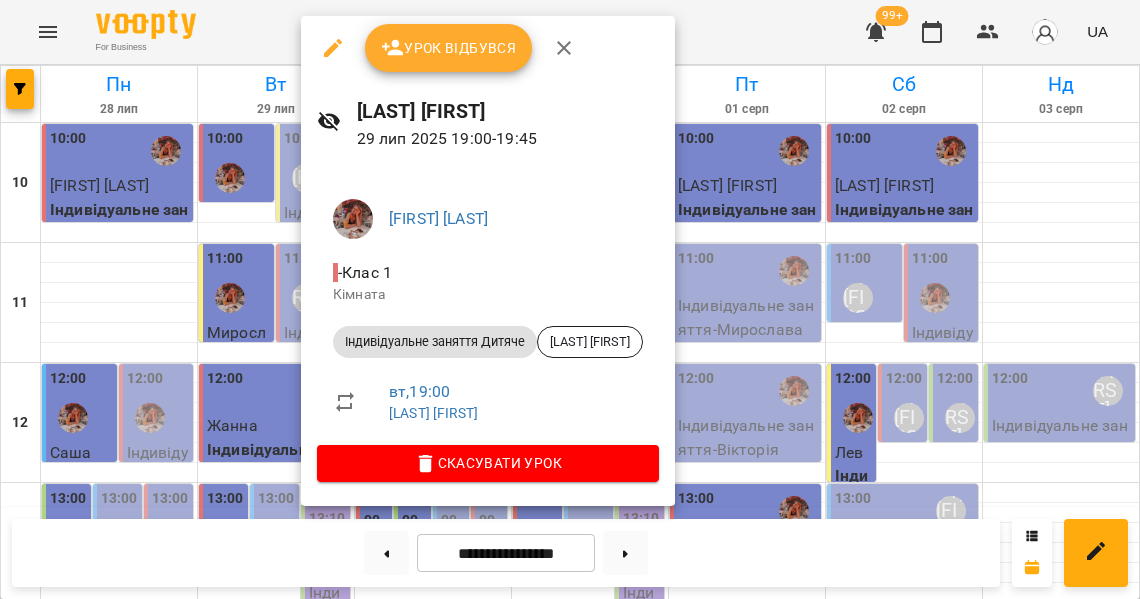click at bounding box center [570, 299] 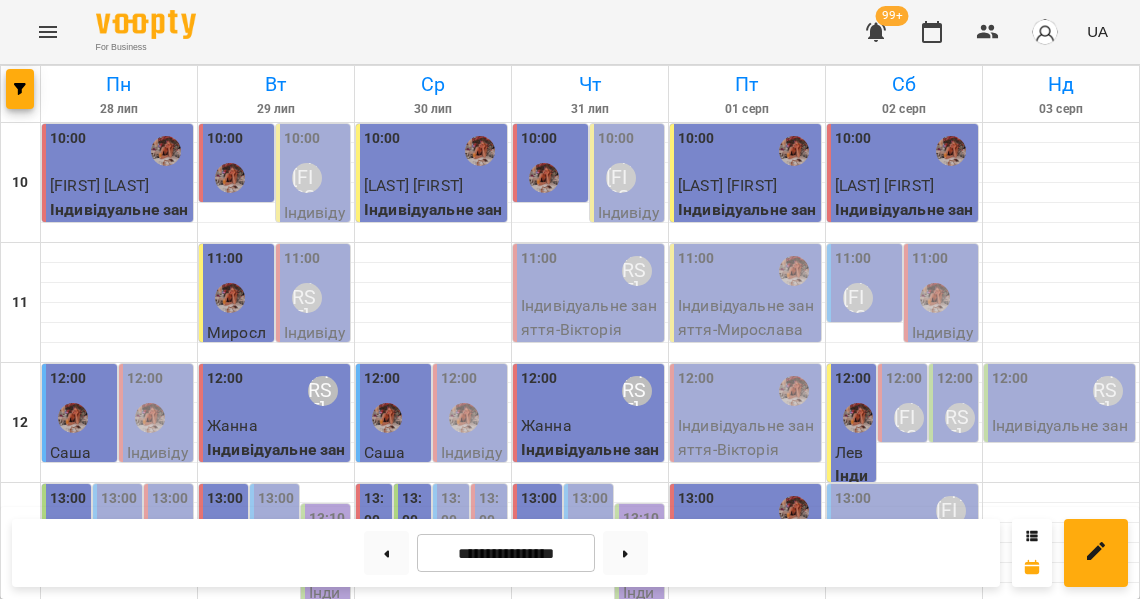 scroll, scrollTop: 420, scrollLeft: 0, axis: vertical 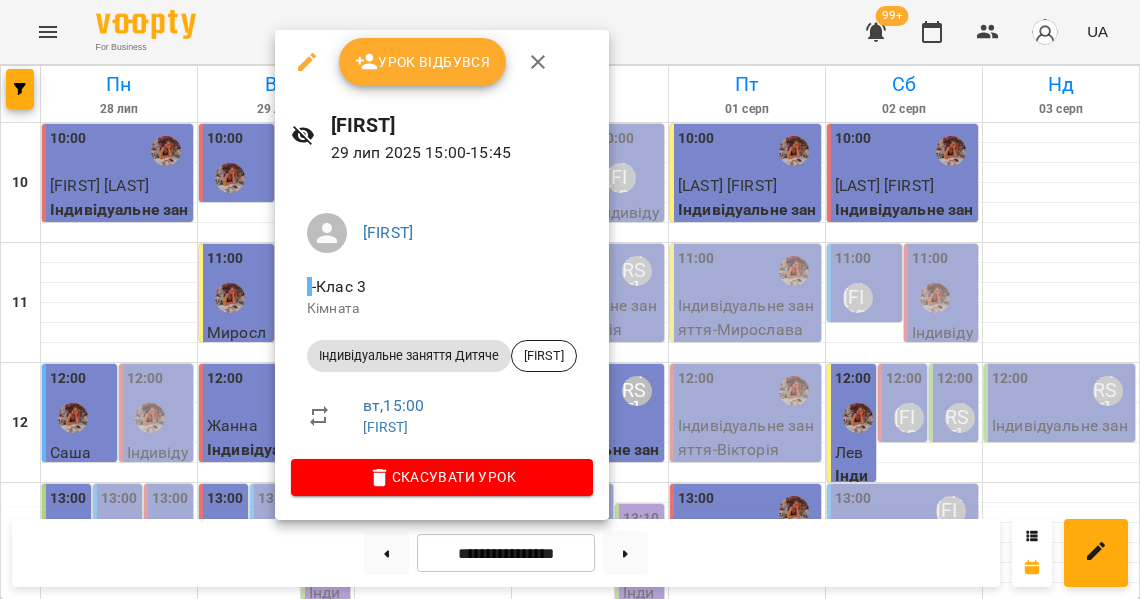 click at bounding box center [570, 299] 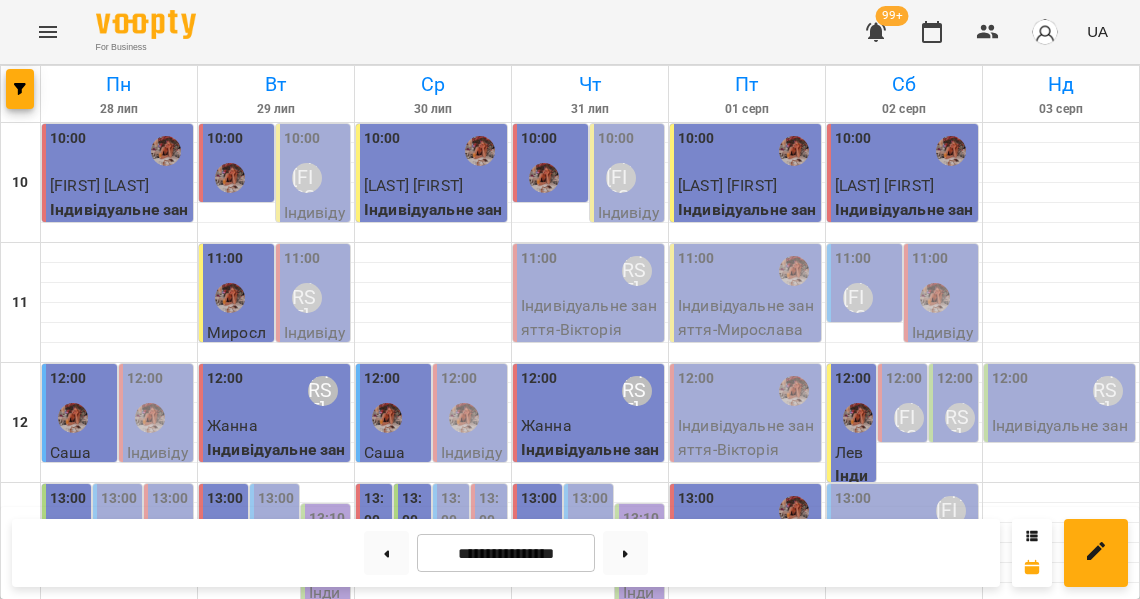 click on "15:25" at bounding box center (219, 789) 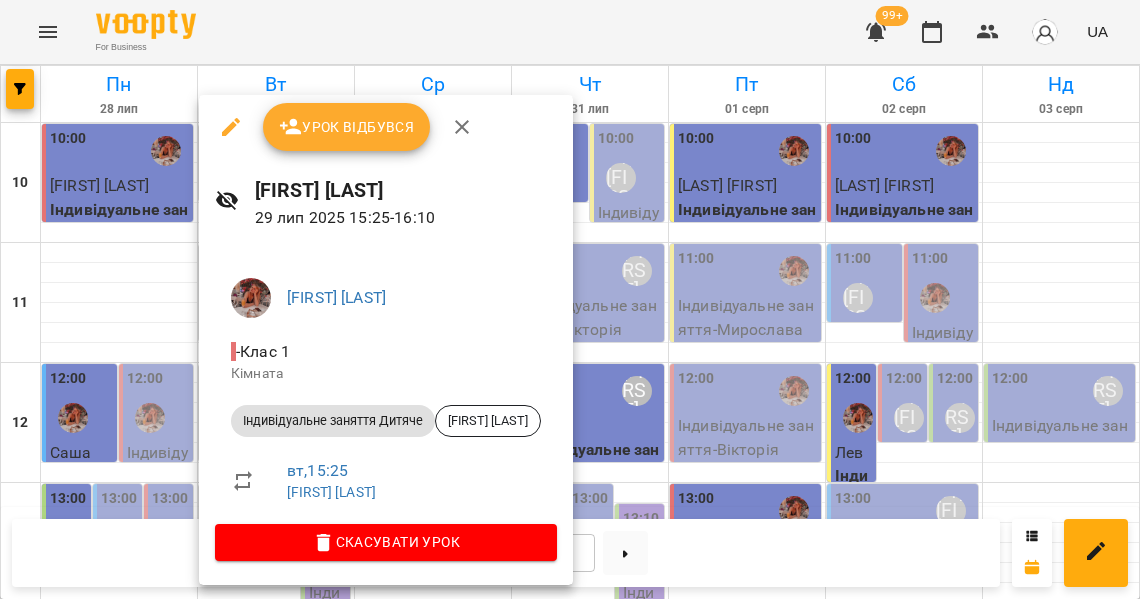 click at bounding box center (570, 299) 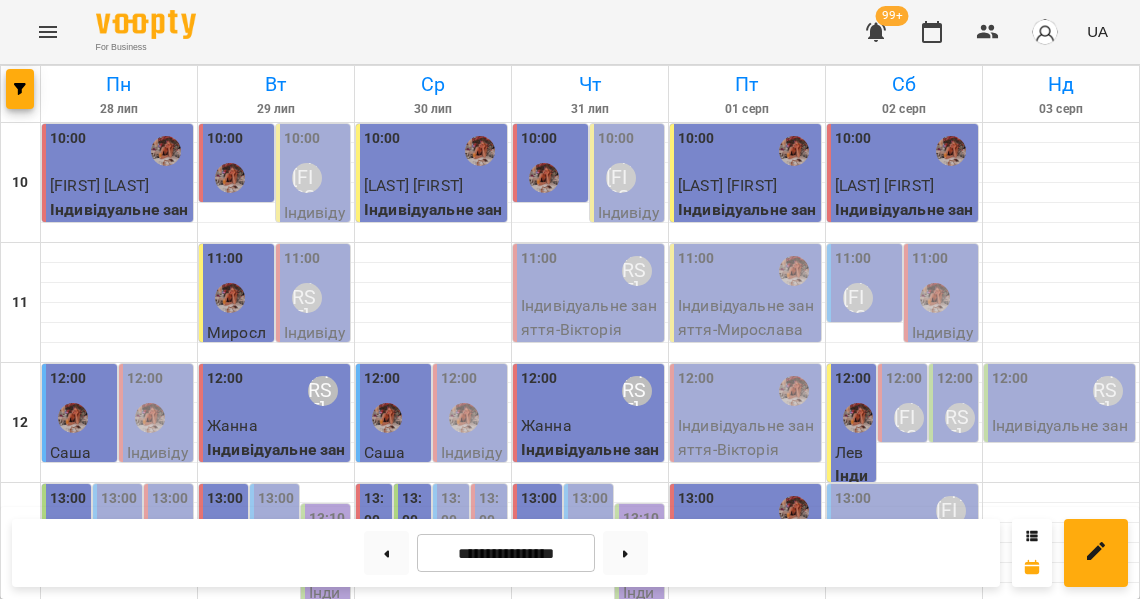 scroll, scrollTop: 872, scrollLeft: 0, axis: vertical 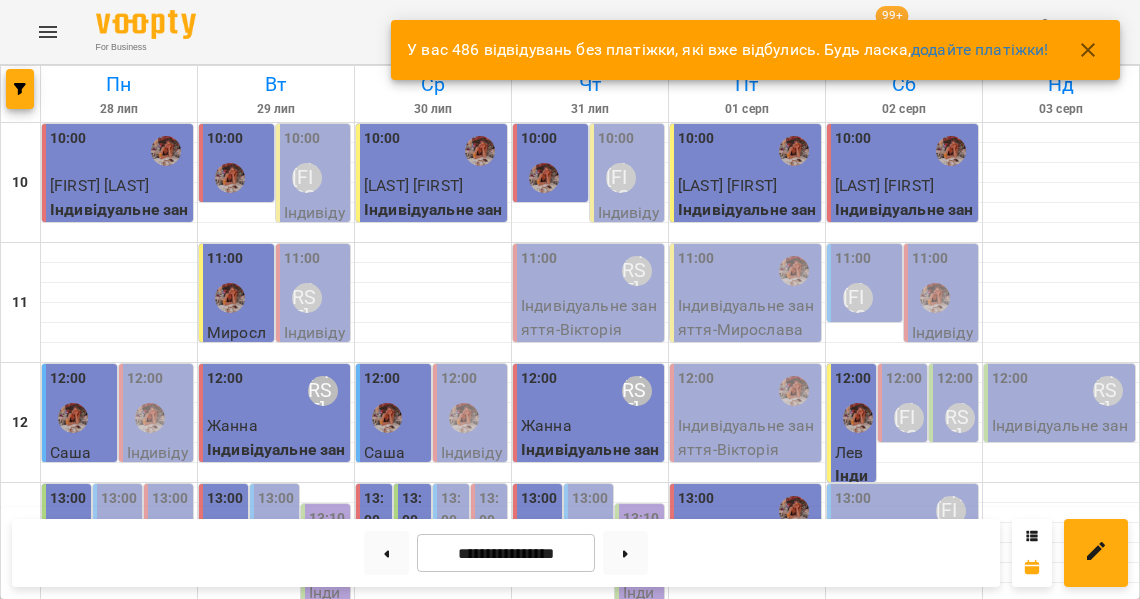 click 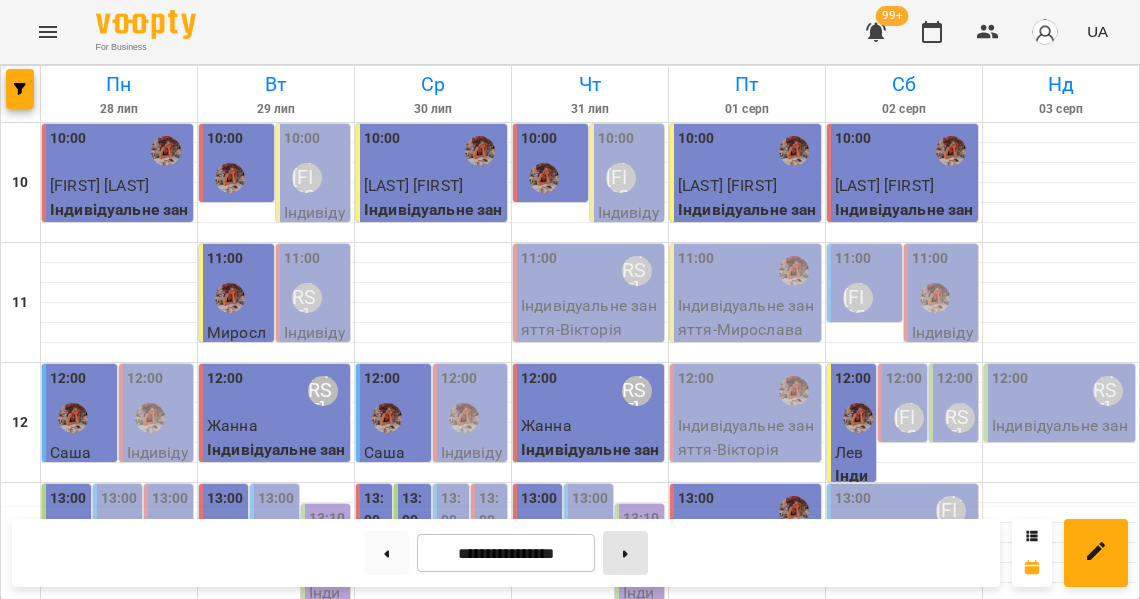 click at bounding box center (625, 553) 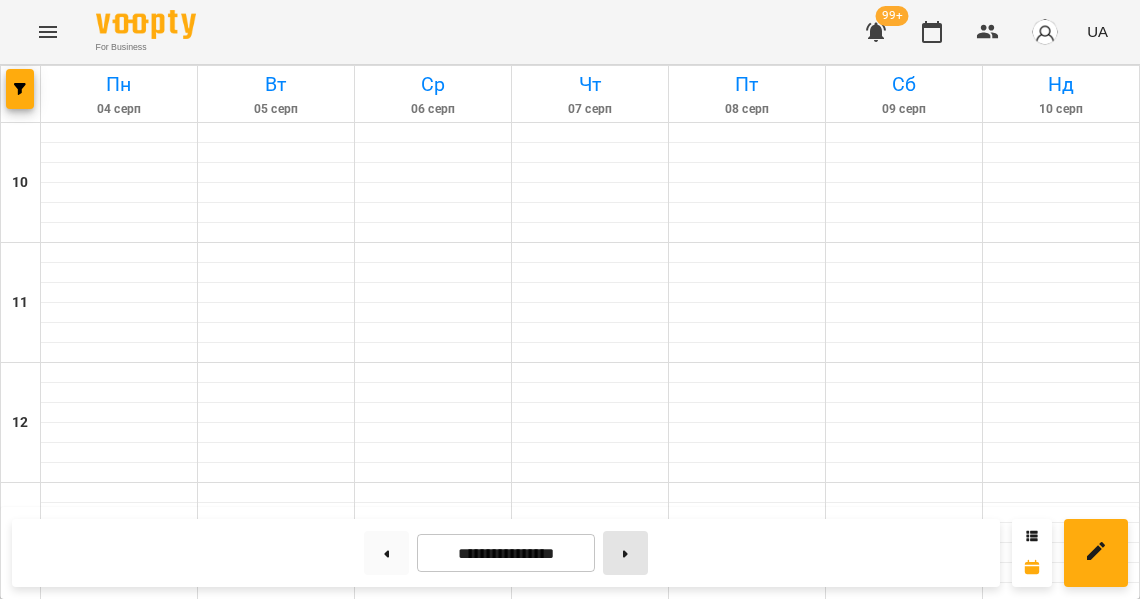 type on "**********" 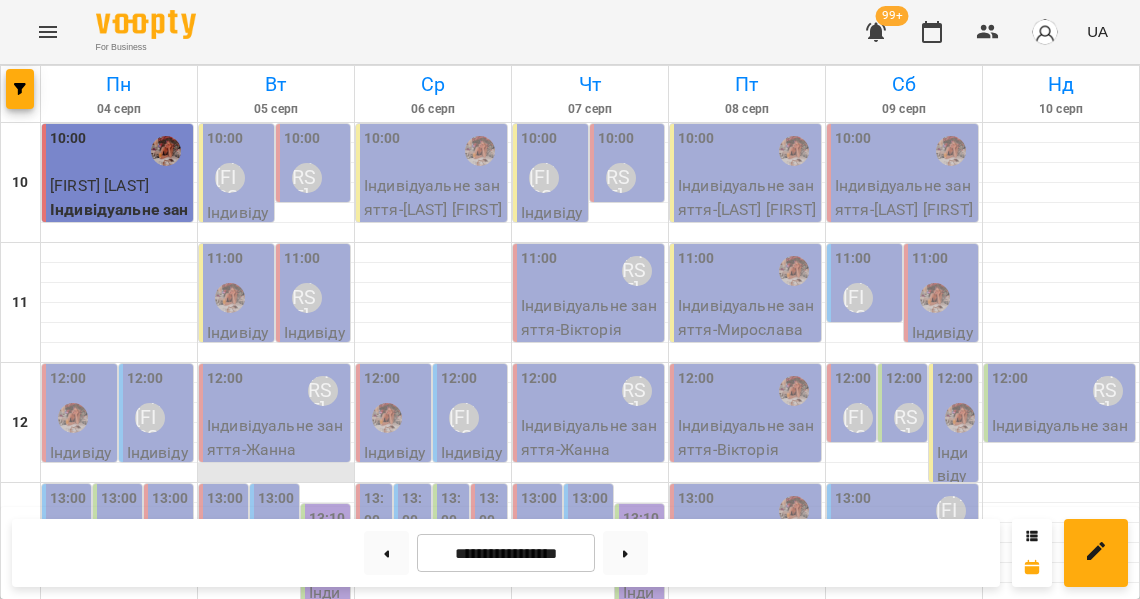scroll, scrollTop: 180, scrollLeft: 0, axis: vertical 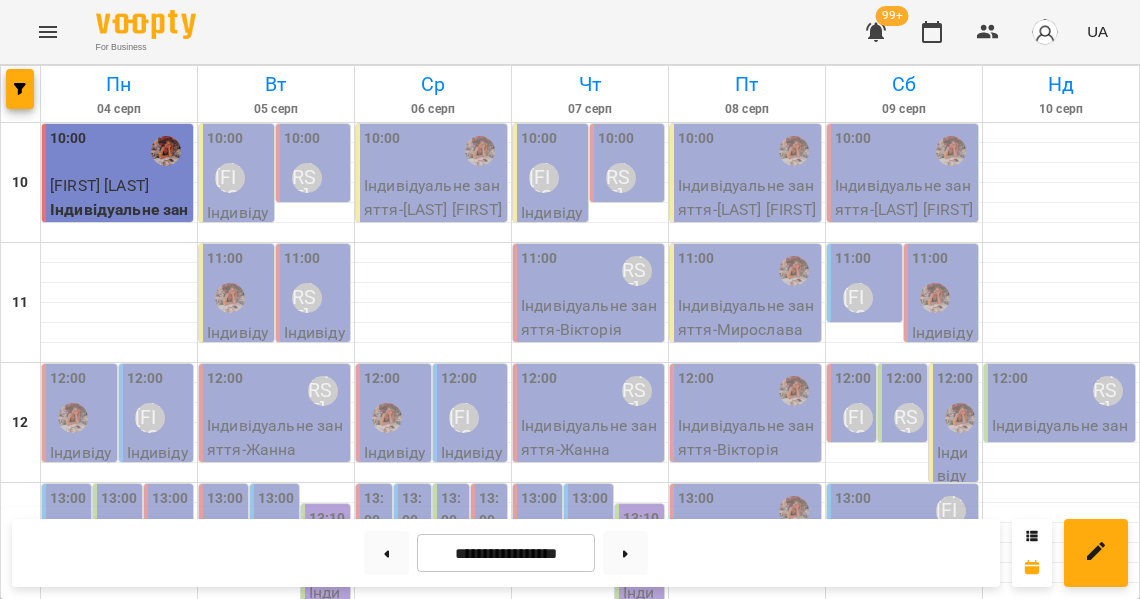 click on "13:10" at bounding box center (327, 519) 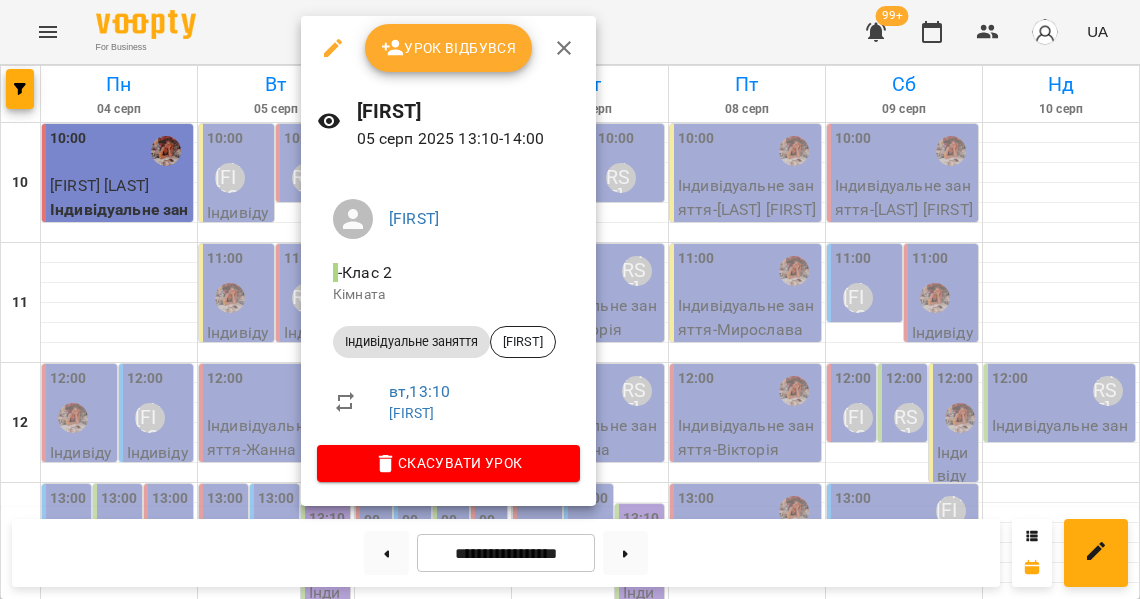 click on "Урок відбувся" at bounding box center [449, 48] 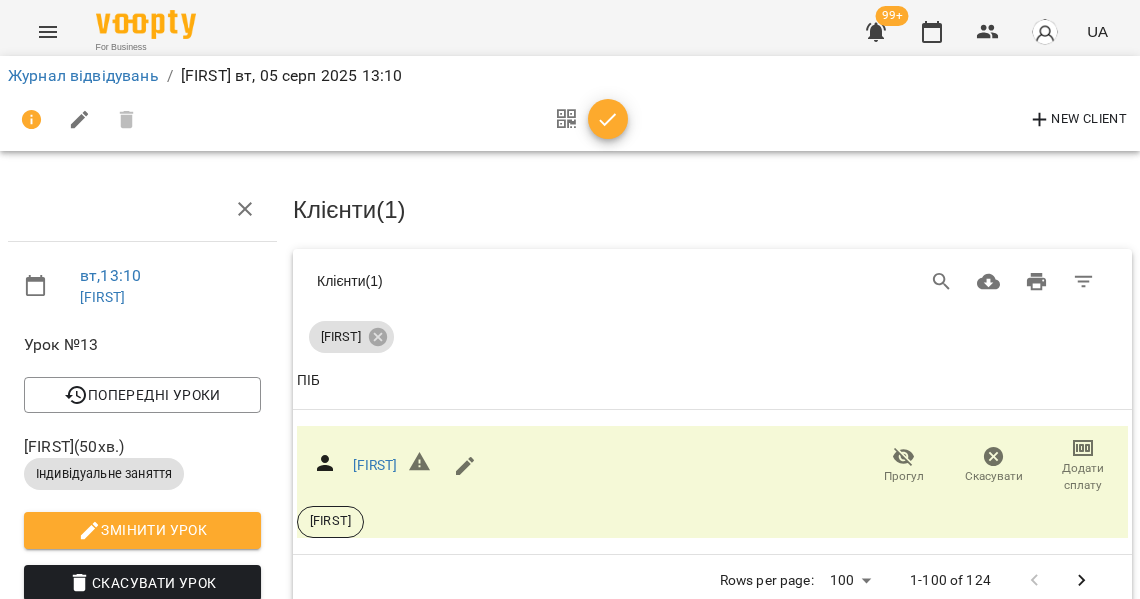 click 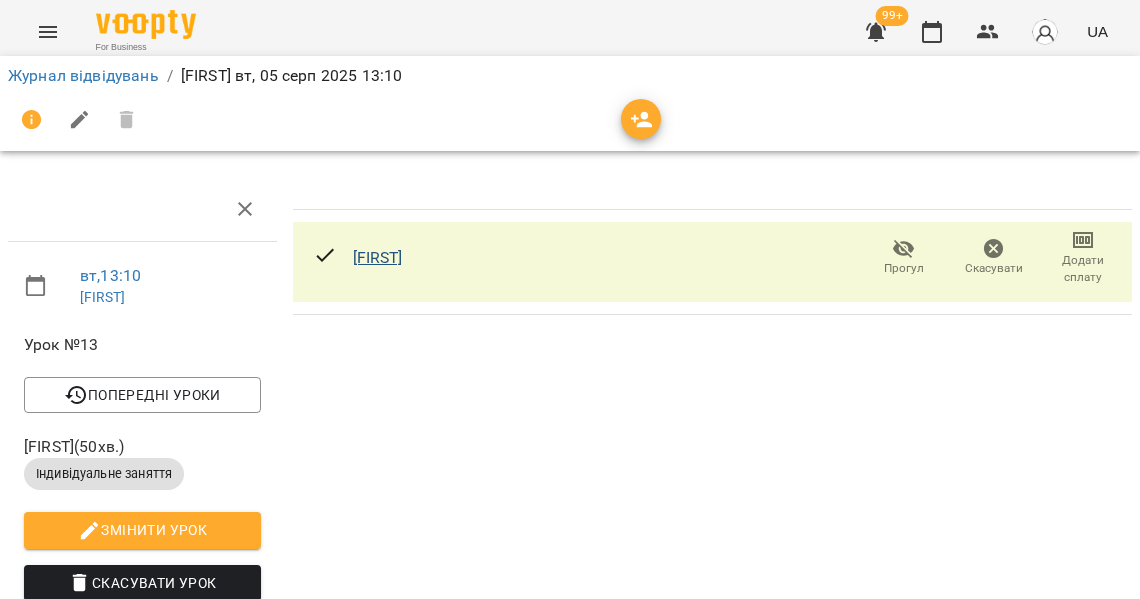 click on "[FIRST]" at bounding box center (378, 257) 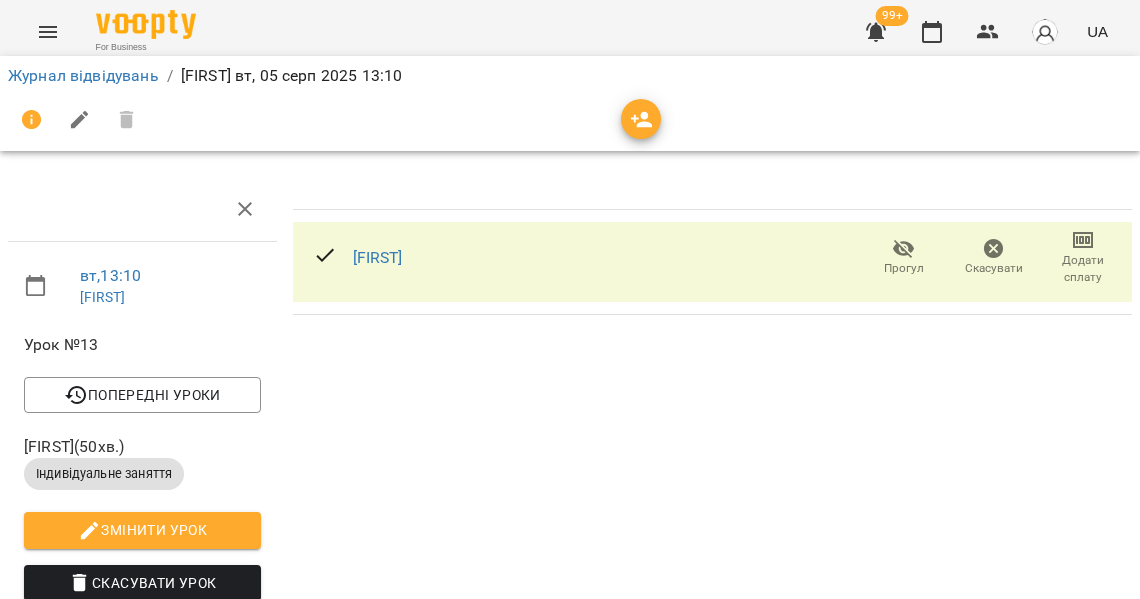 click on "Журнал відвідувань / [FIRST]   [DAY], [DATE] [TIME]" at bounding box center (570, 103) 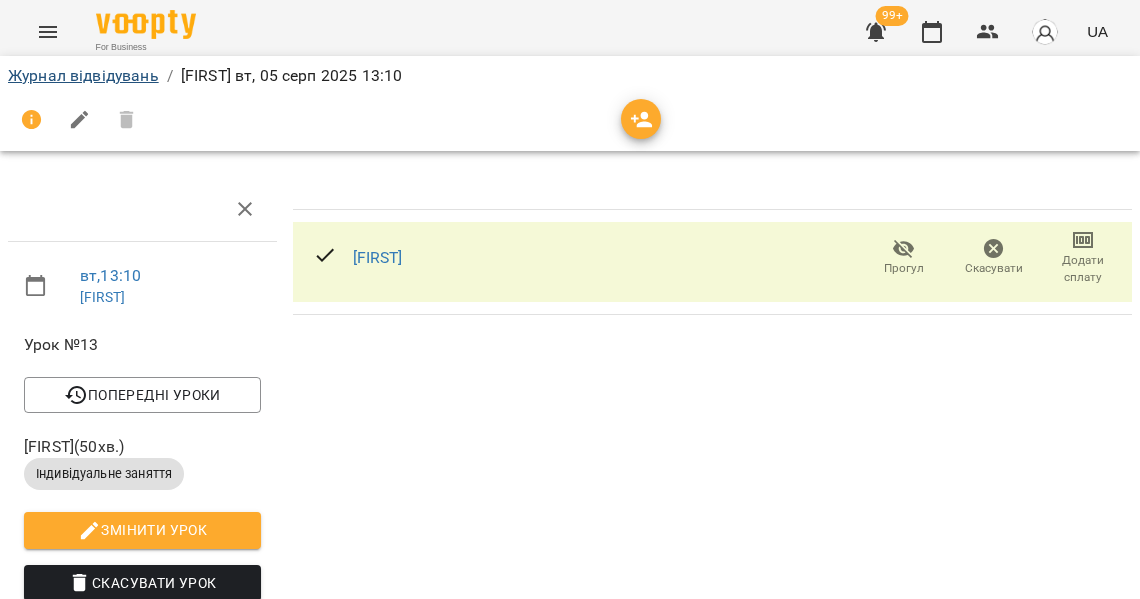 click on "Журнал відвідувань" at bounding box center [83, 75] 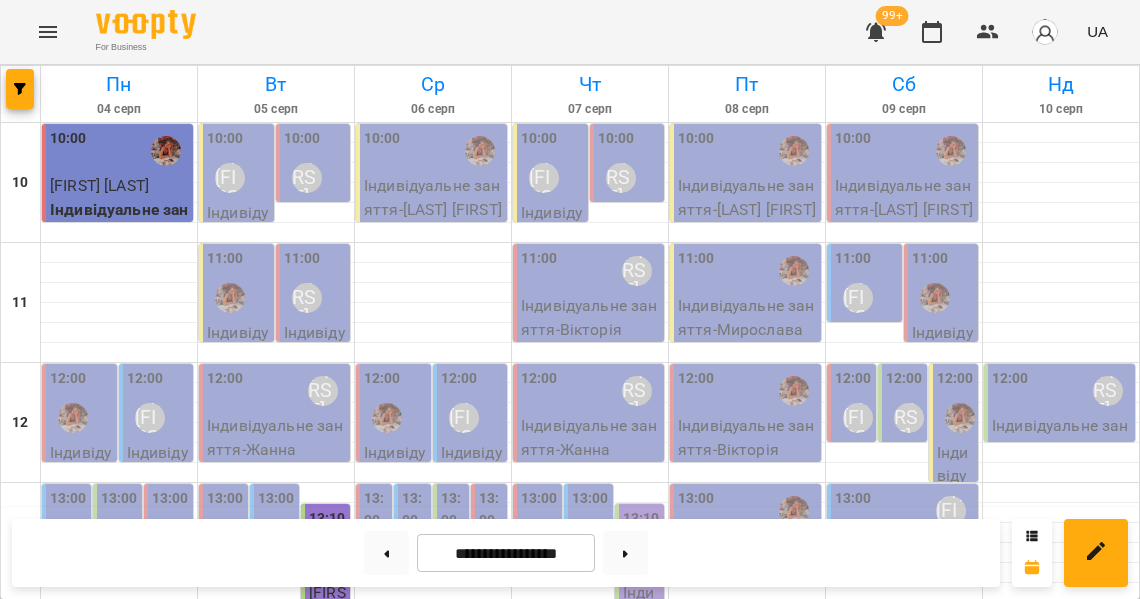 scroll, scrollTop: 297, scrollLeft: 0, axis: vertical 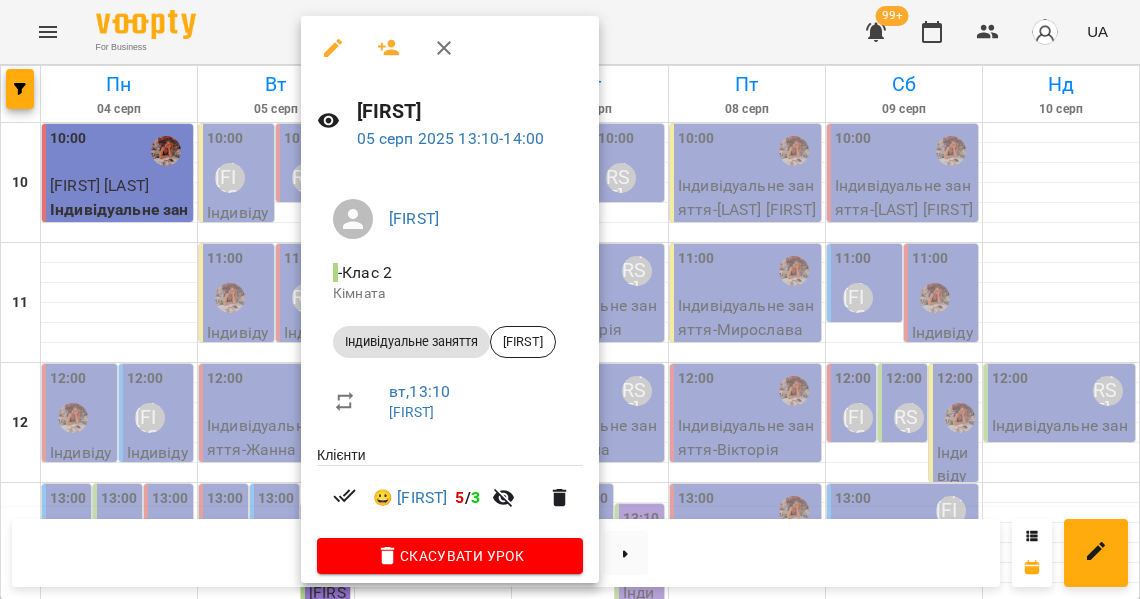 click at bounding box center [570, 299] 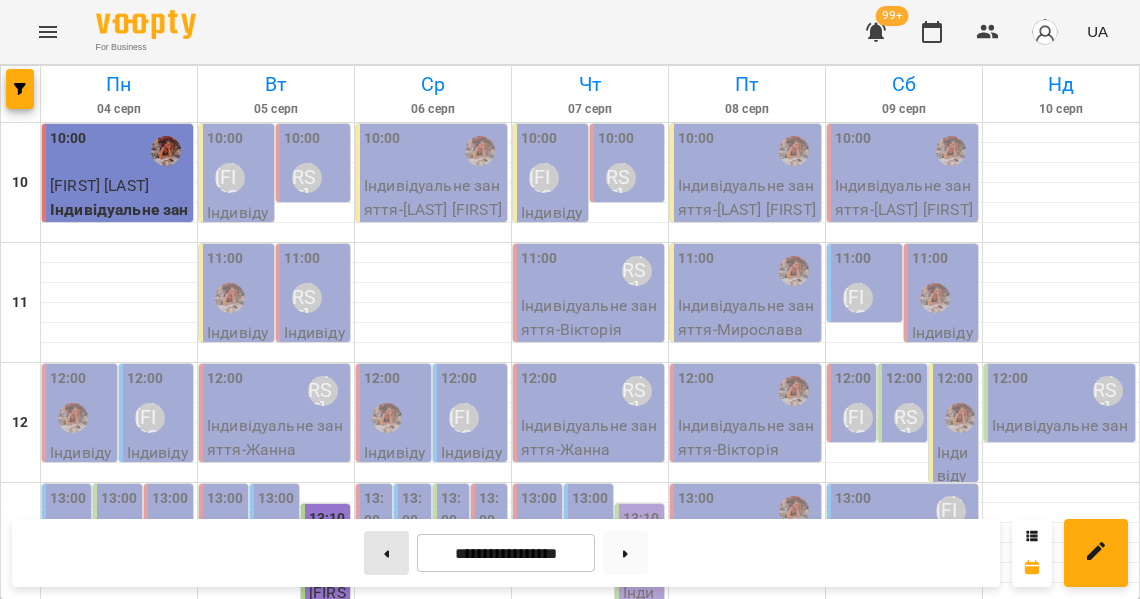 click at bounding box center (386, 553) 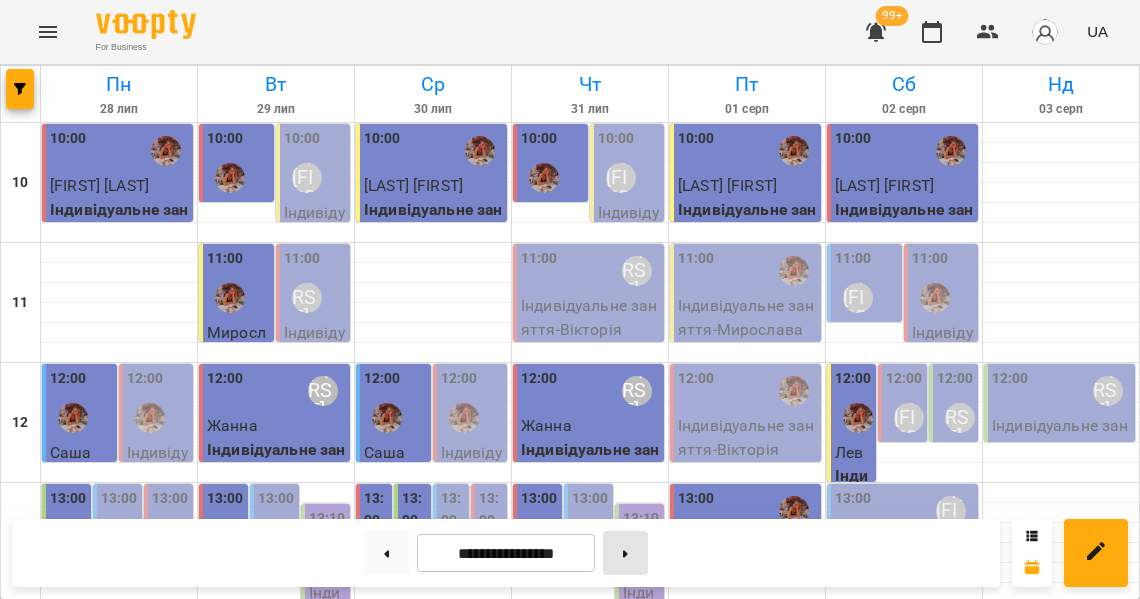 click at bounding box center (625, 553) 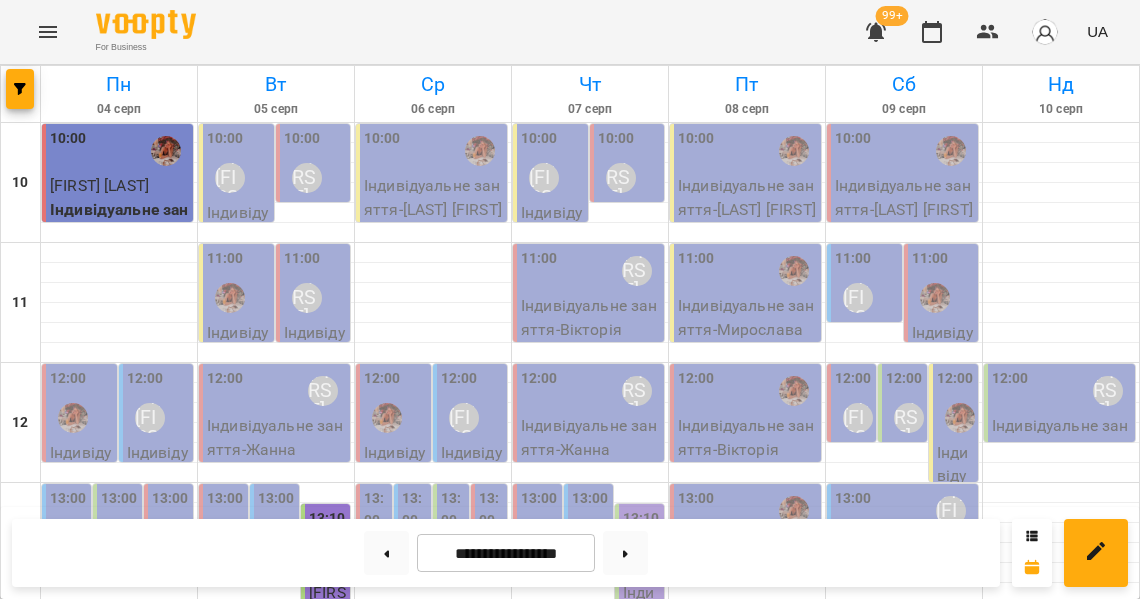 scroll, scrollTop: 238, scrollLeft: 0, axis: vertical 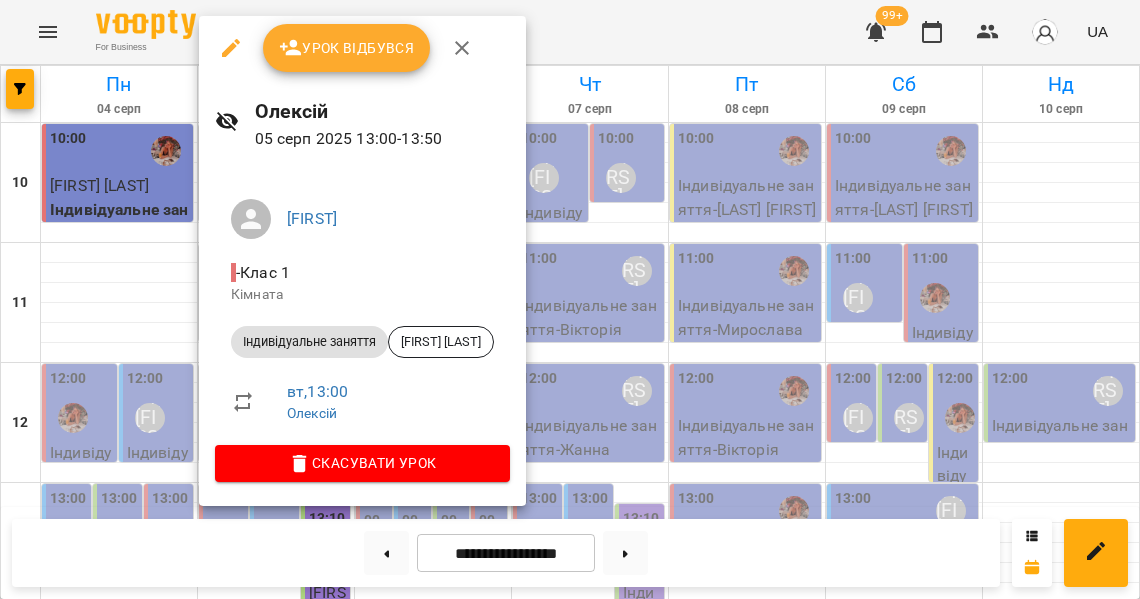 click at bounding box center (570, 299) 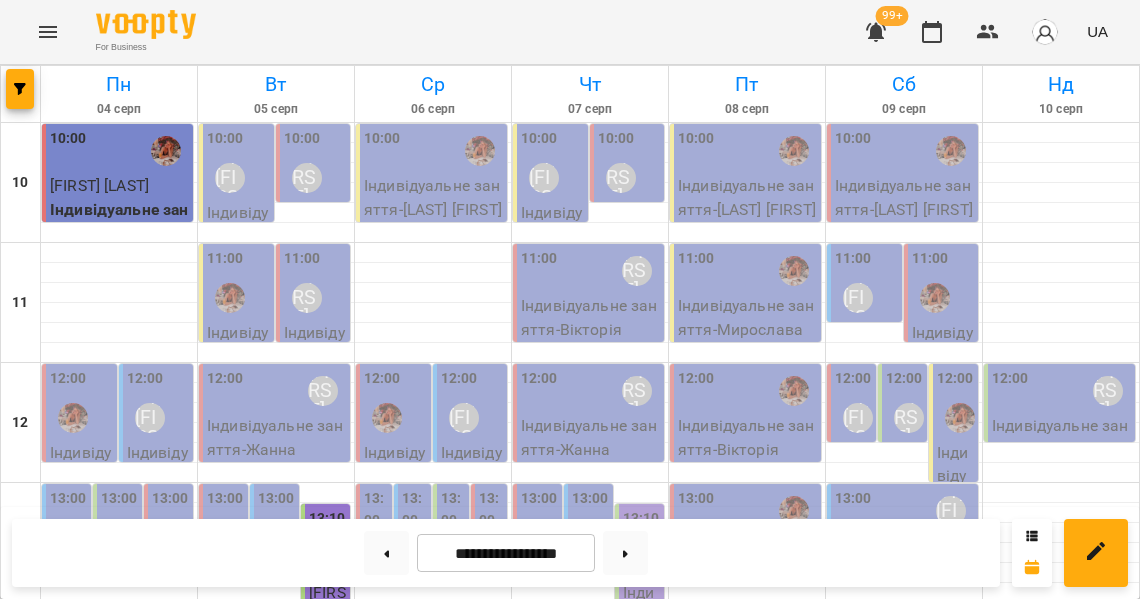 click on "13:00" at bounding box center [276, 499] 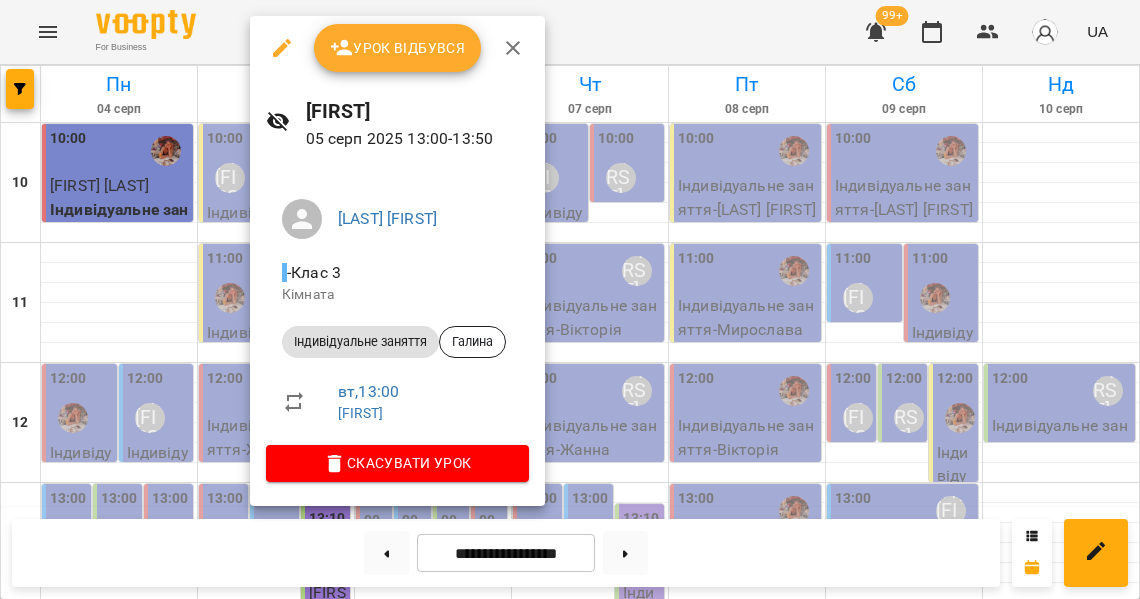 click at bounding box center (570, 299) 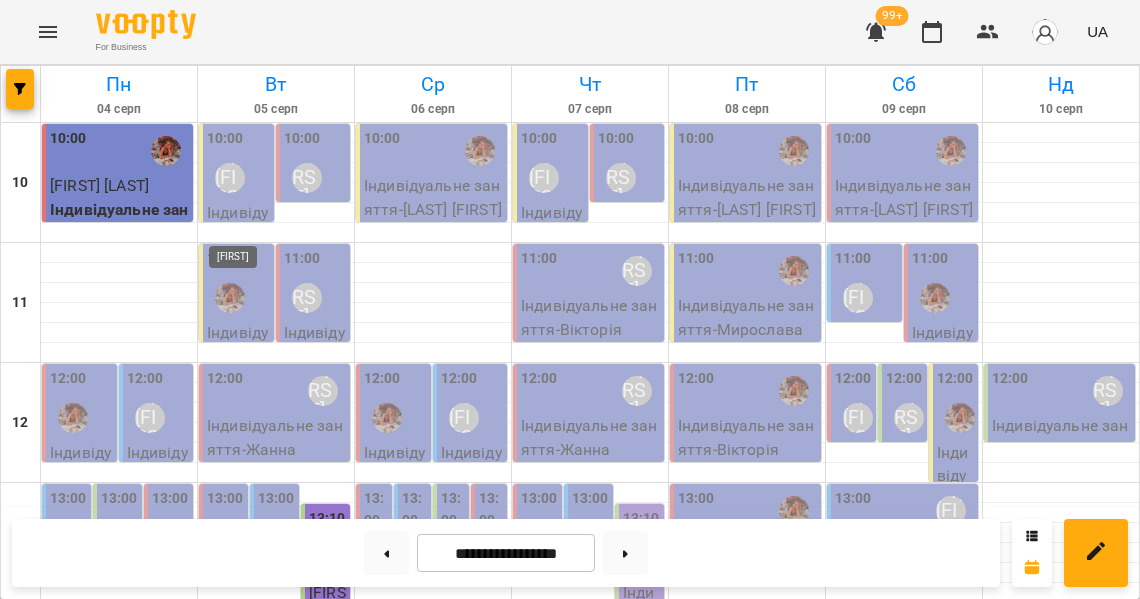 scroll, scrollTop: 344, scrollLeft: 0, axis: vertical 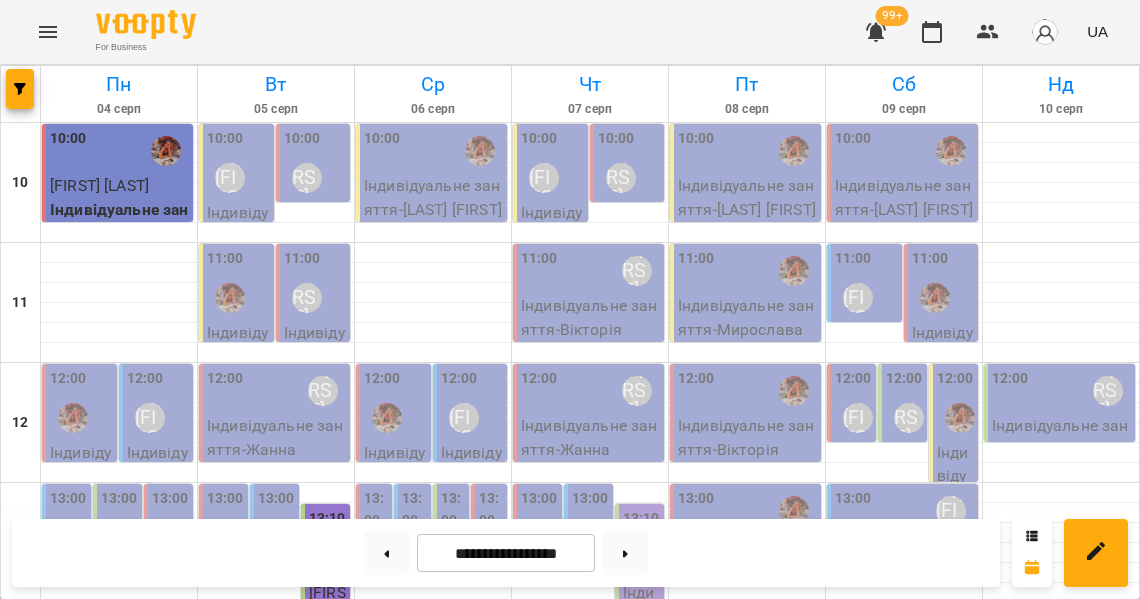 click on "14:30" at bounding box center [219, 689] 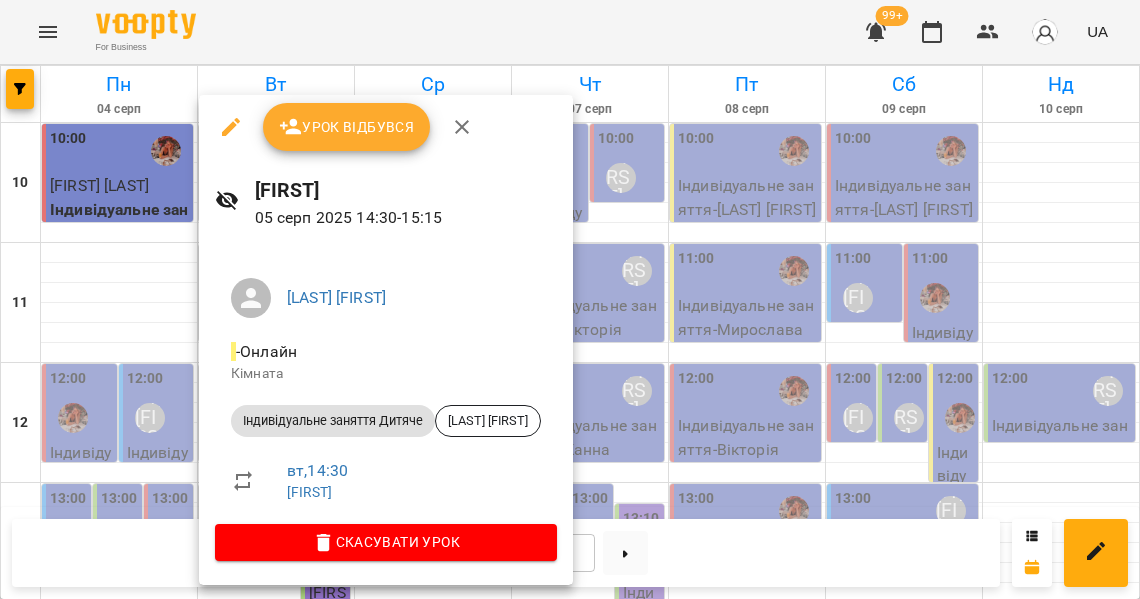 click at bounding box center [570, 299] 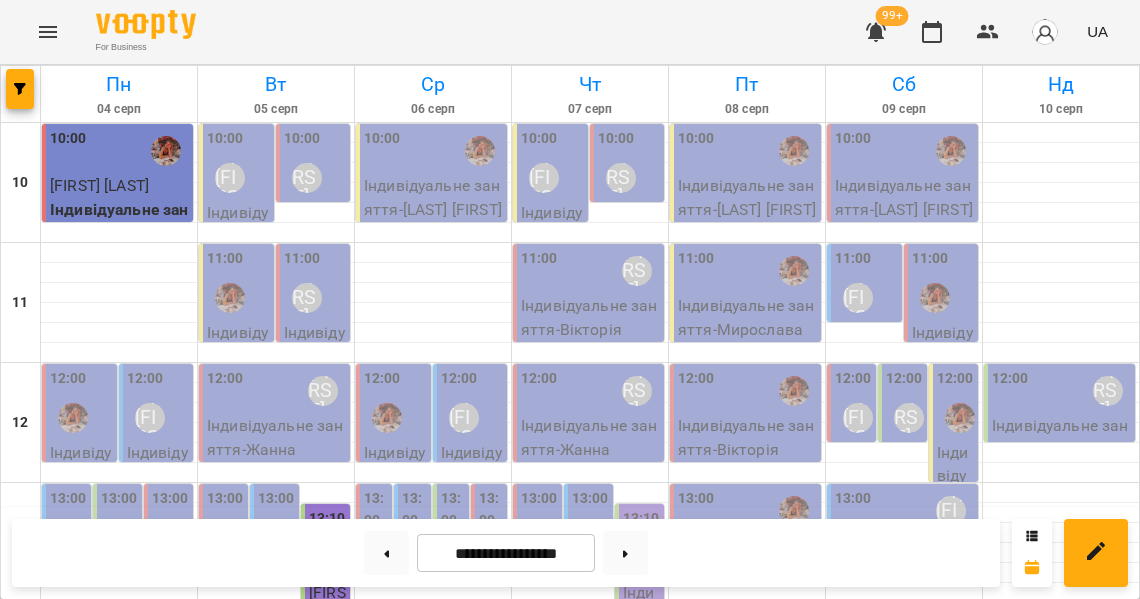 scroll, scrollTop: 199, scrollLeft: 0, axis: vertical 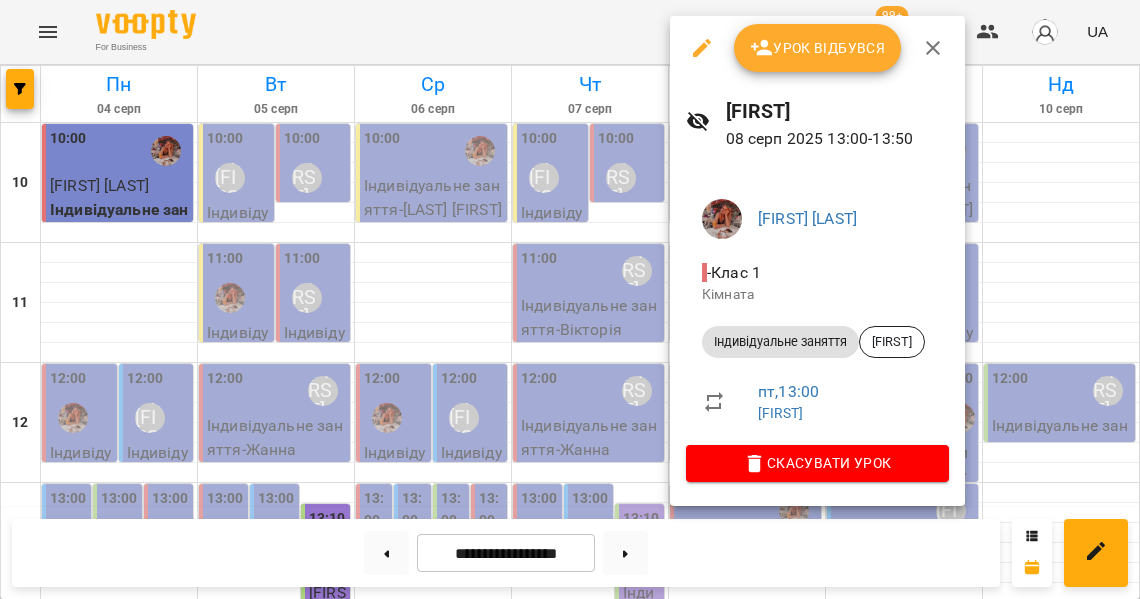 click at bounding box center [570, 299] 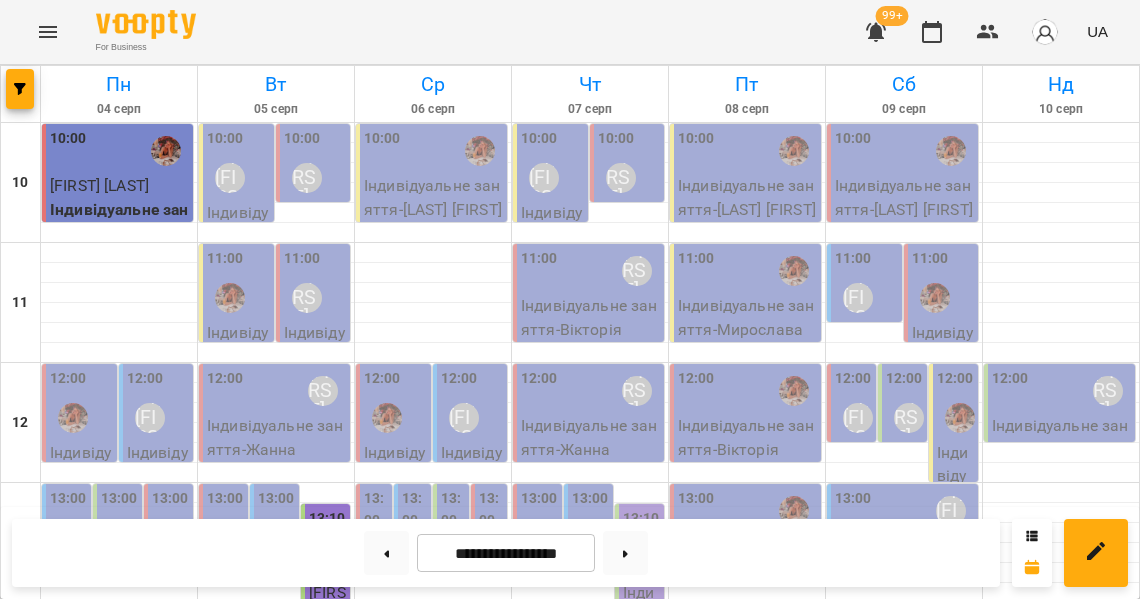 scroll, scrollTop: 0, scrollLeft: 0, axis: both 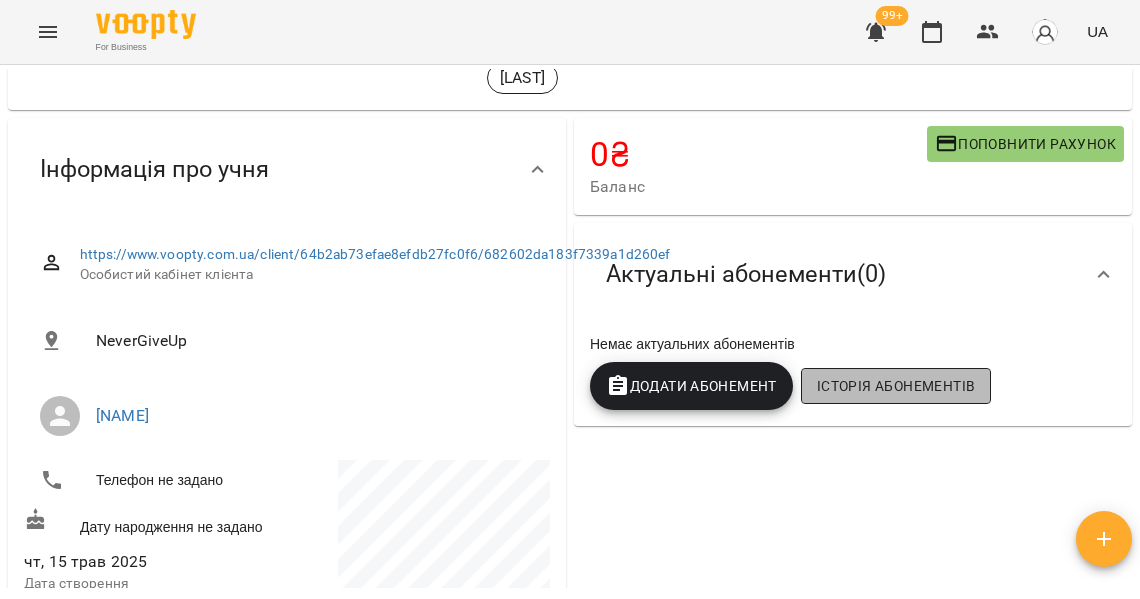 click on "Історія абонементів" at bounding box center (896, 386) 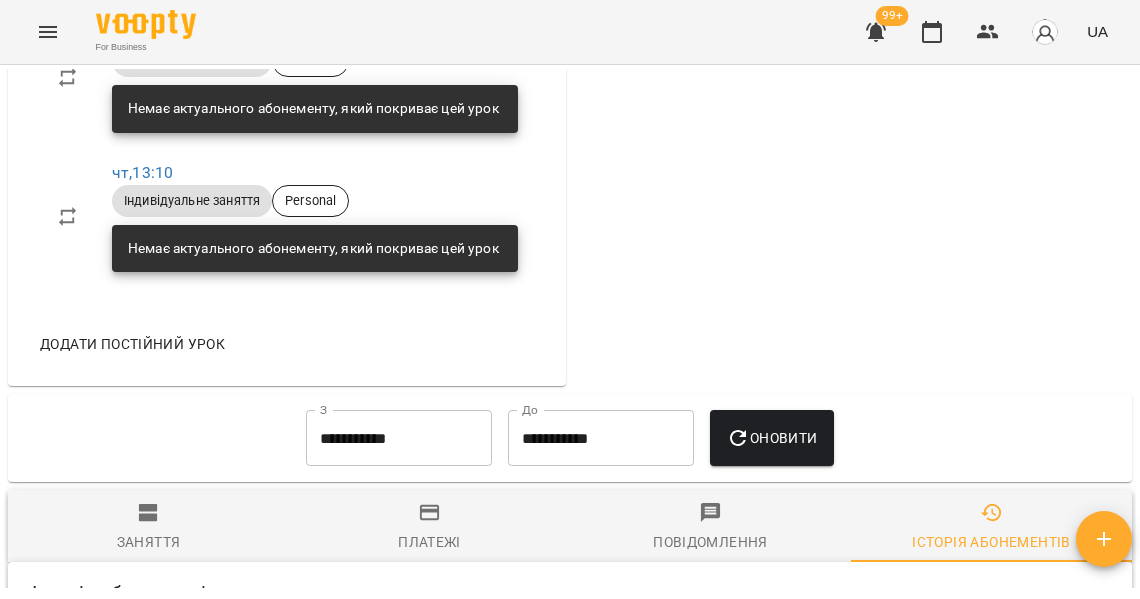 scroll, scrollTop: 1369, scrollLeft: 0, axis: vertical 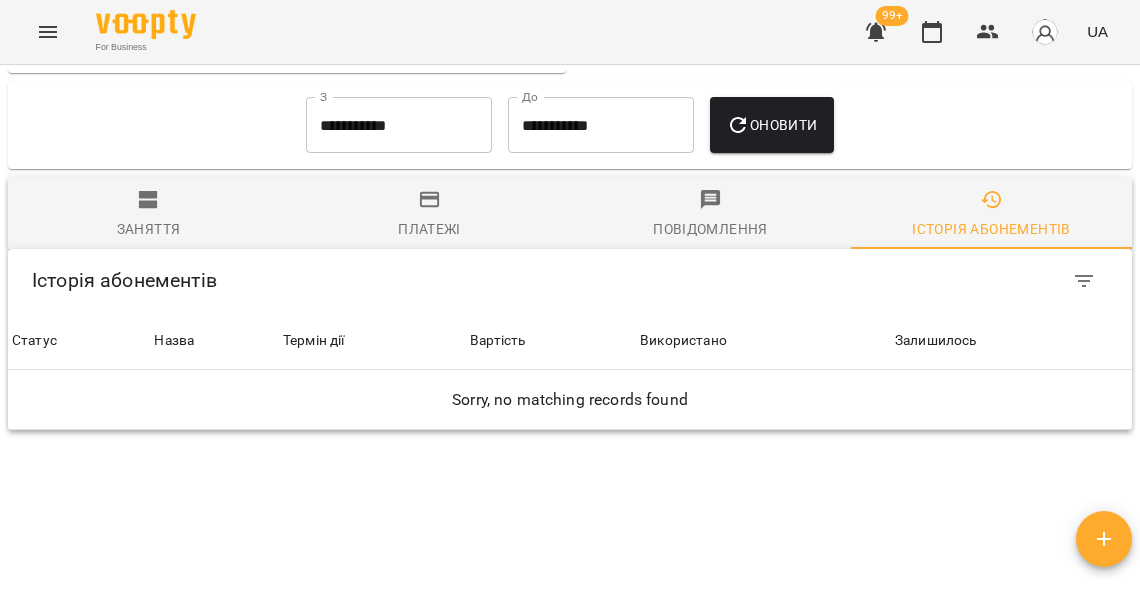 click on "**********" at bounding box center [399, 125] 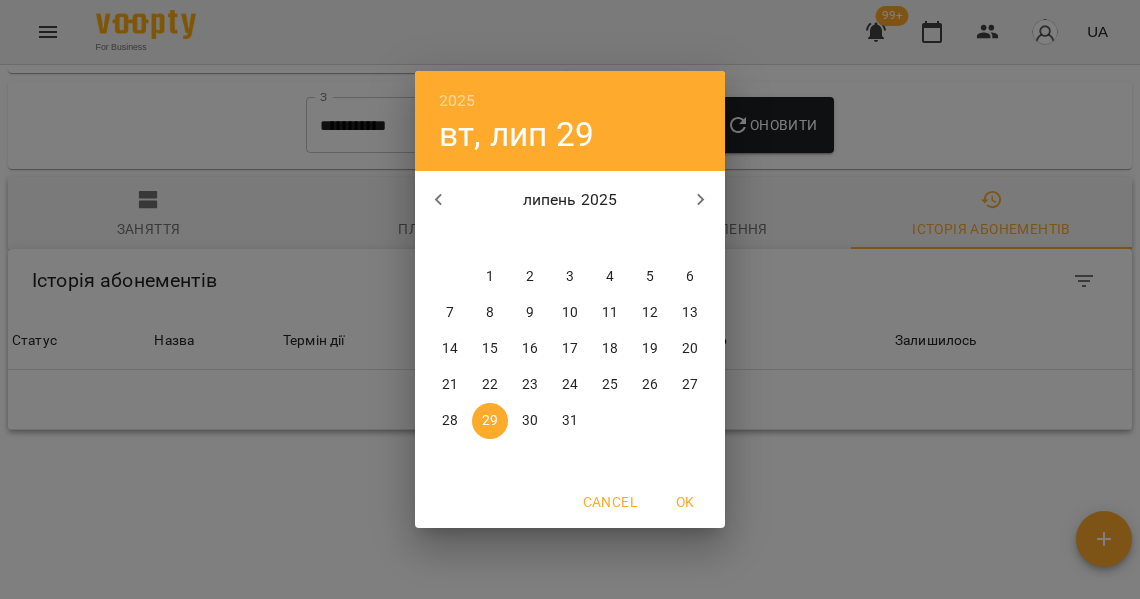 click on "1" at bounding box center [490, 277] 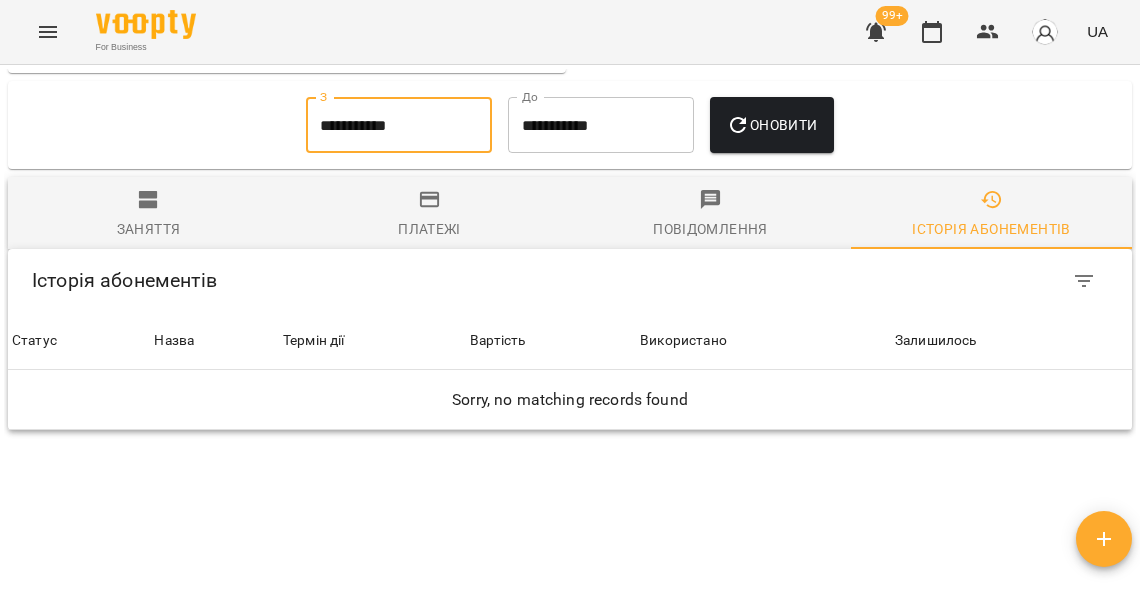 click on "Оновити" at bounding box center (771, 125) 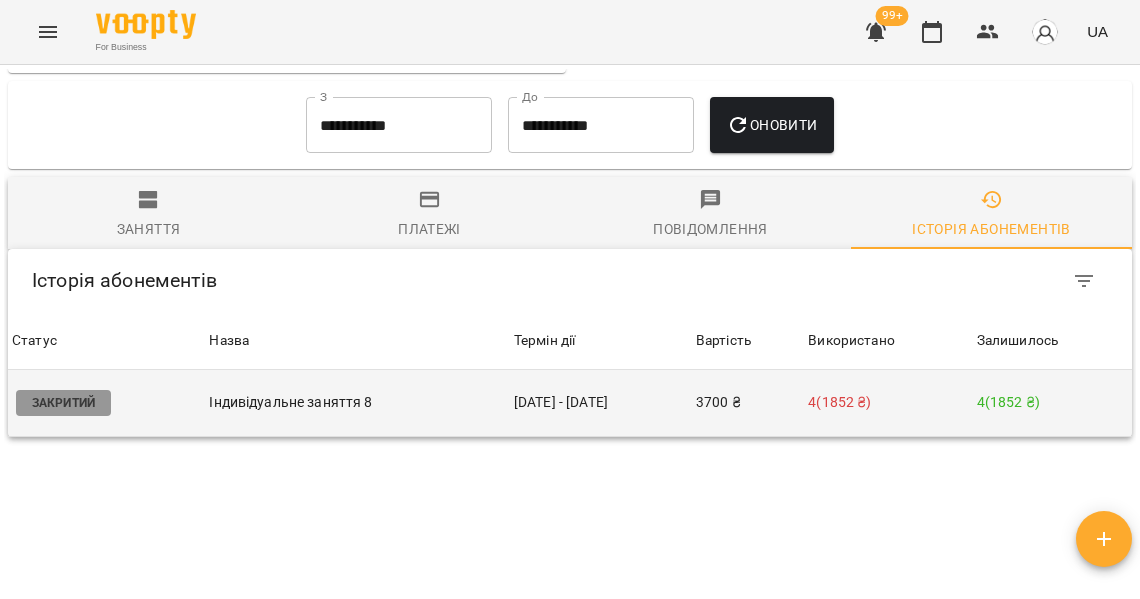 click on "24 черв - 24 лип" at bounding box center (601, 403) 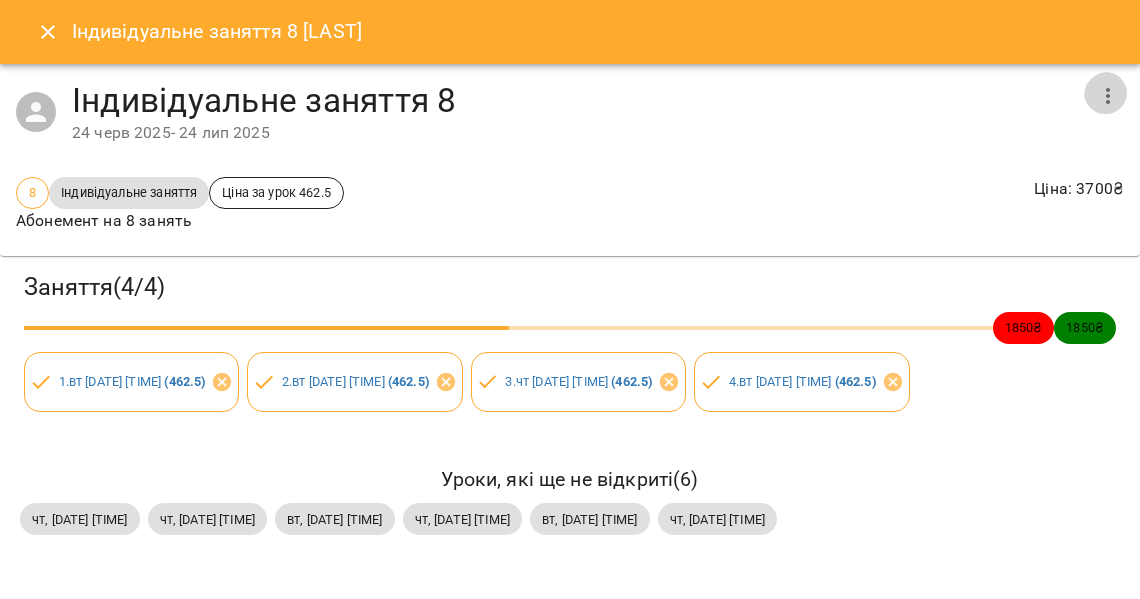 click at bounding box center [1108, 96] 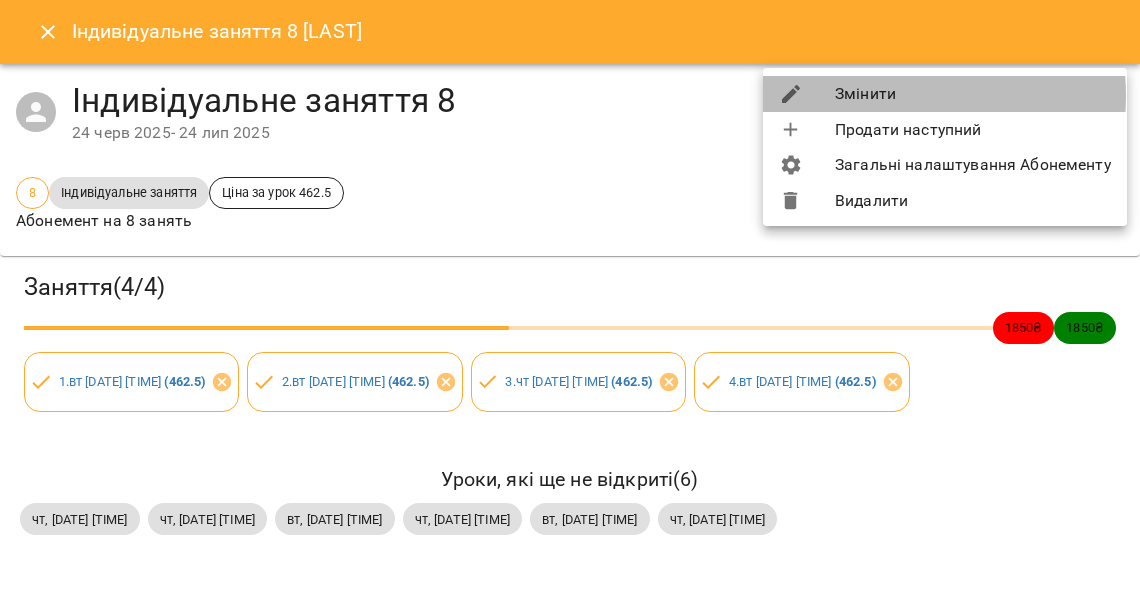 click on "Змінити" at bounding box center [945, 94] 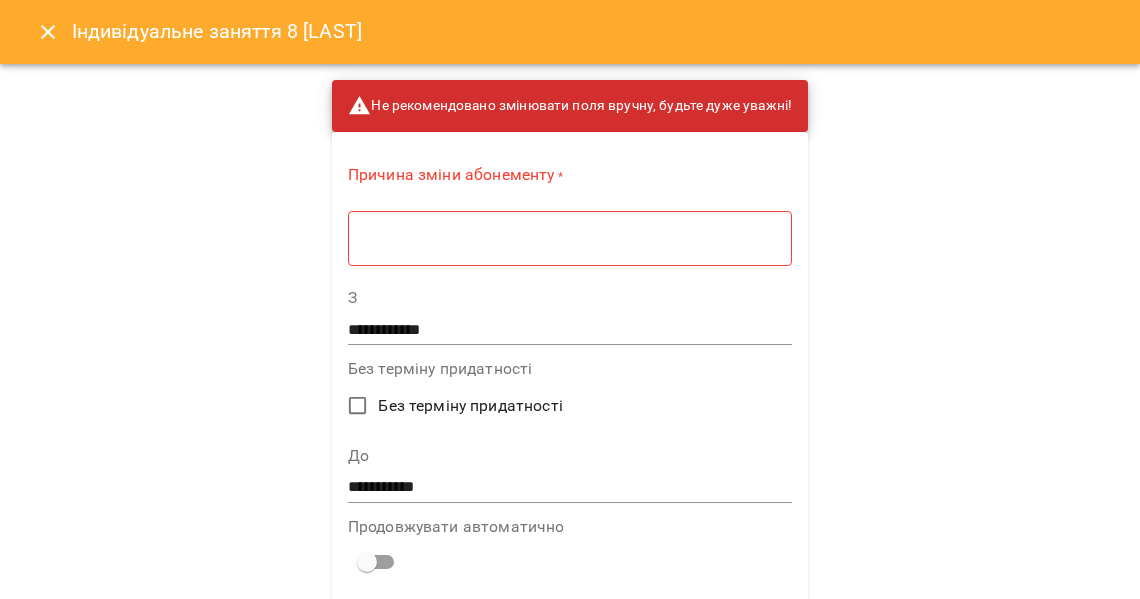 click at bounding box center [570, 238] 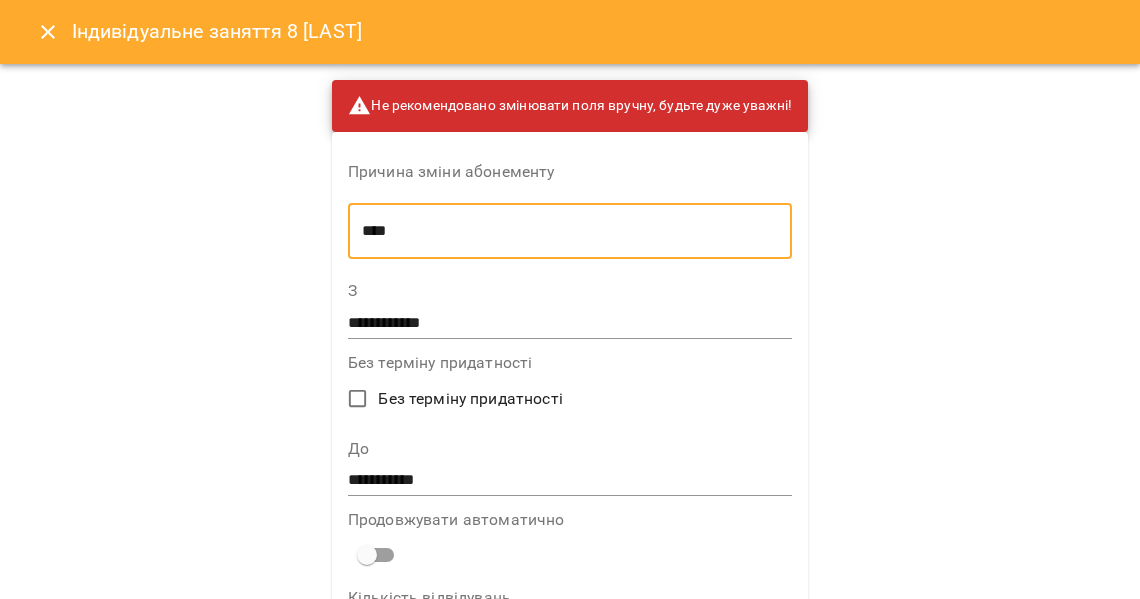 type on "****" 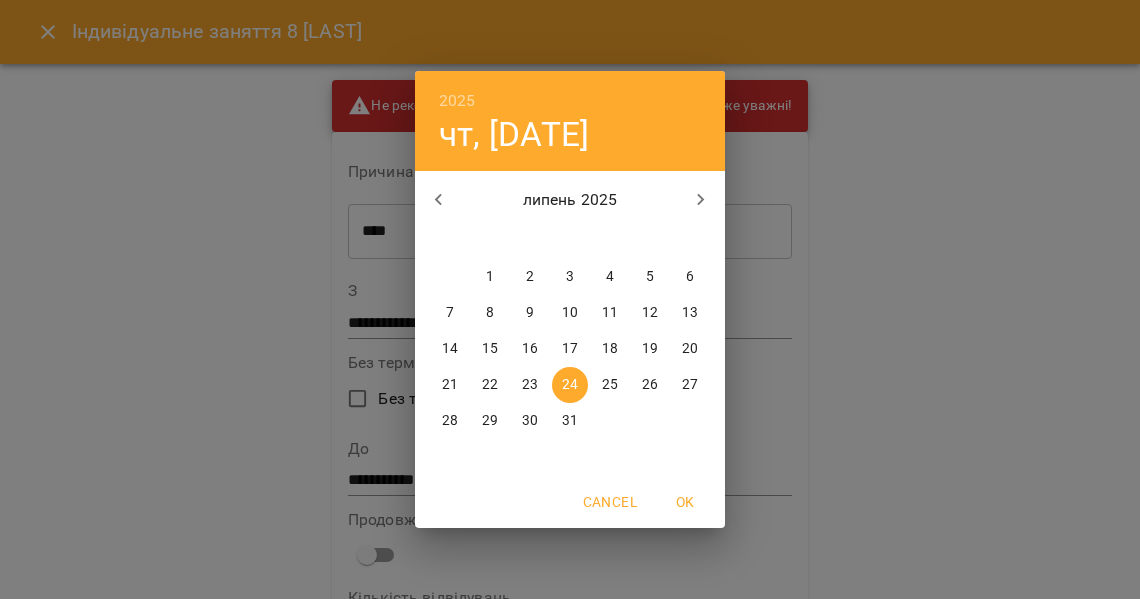 click 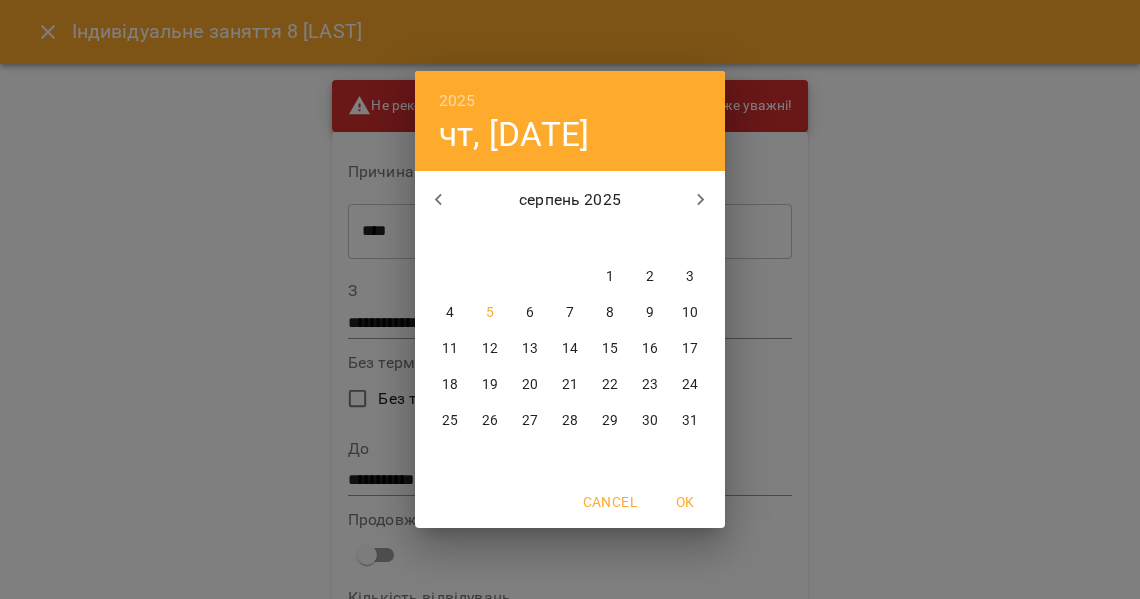 click on "21" at bounding box center [570, 385] 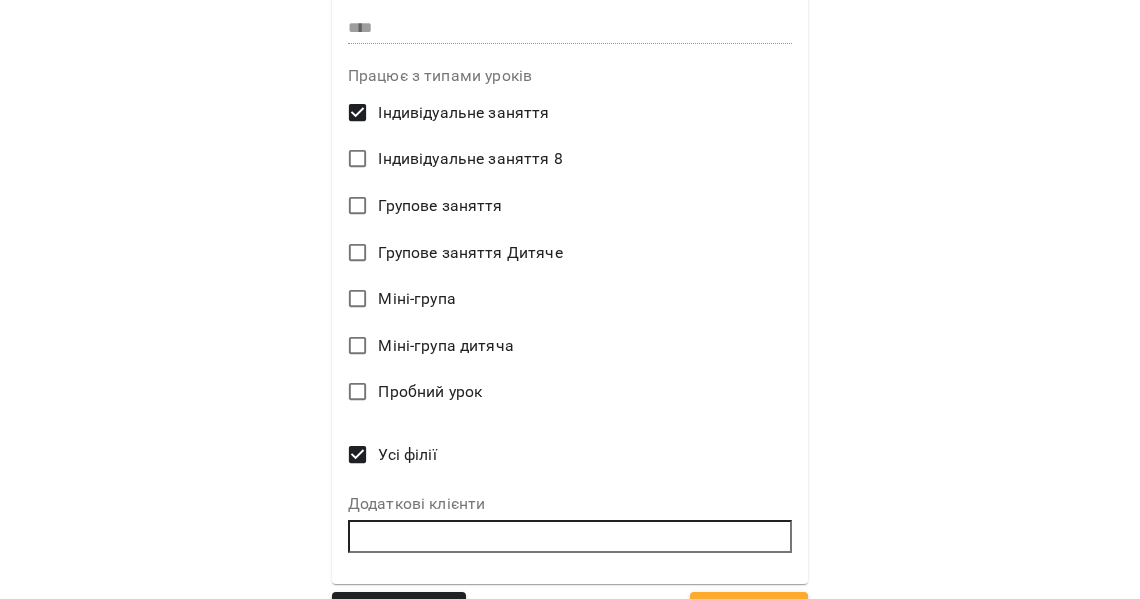 scroll, scrollTop: 807, scrollLeft: 0, axis: vertical 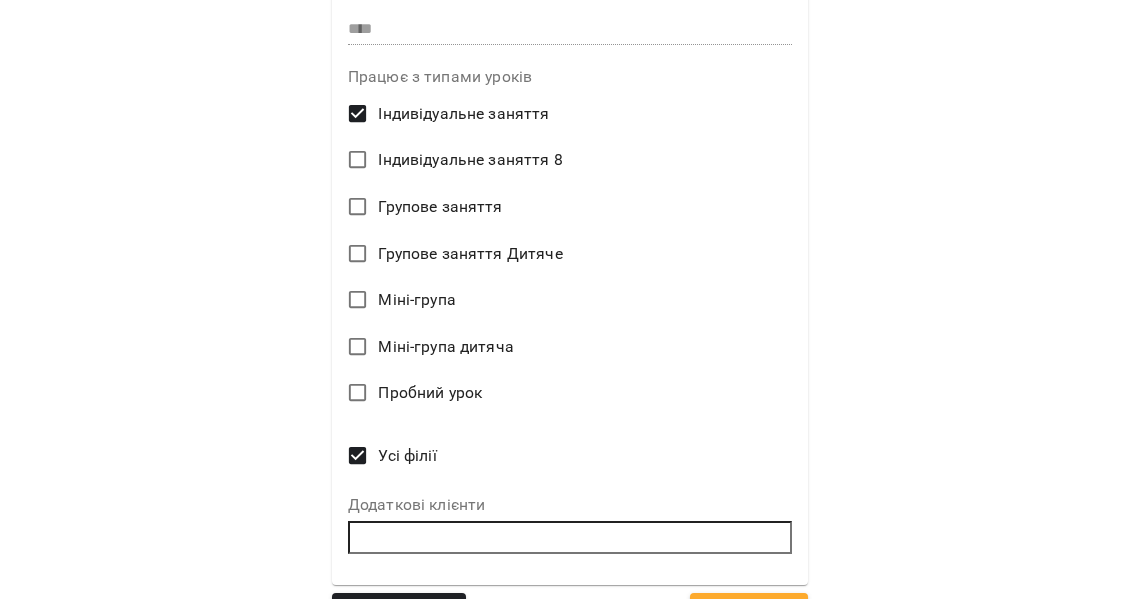 click on "Зберегти" at bounding box center (749, 614) 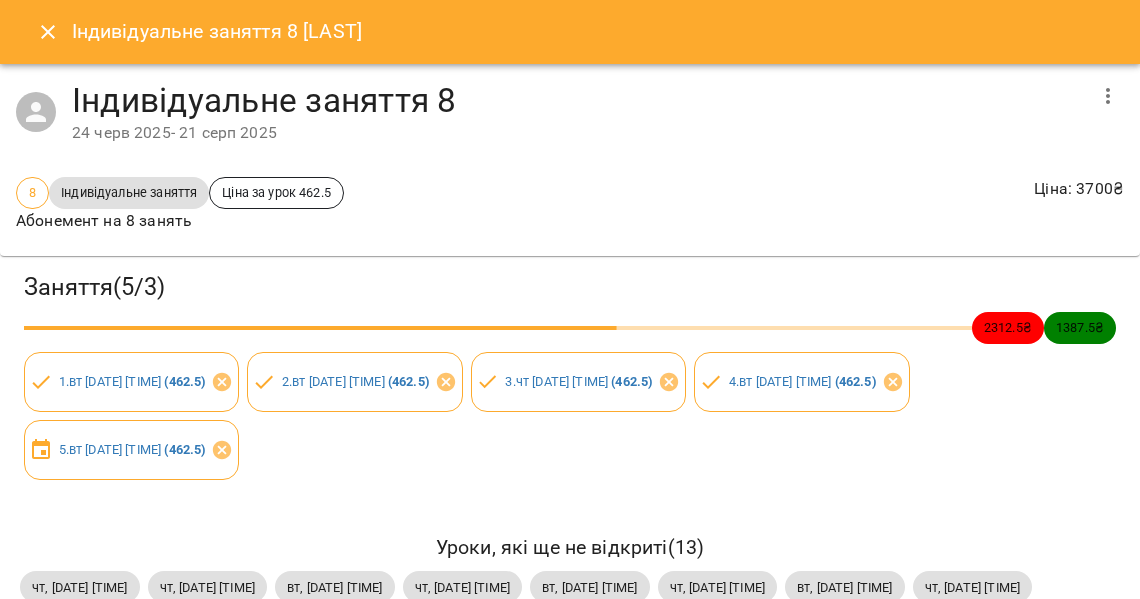 click 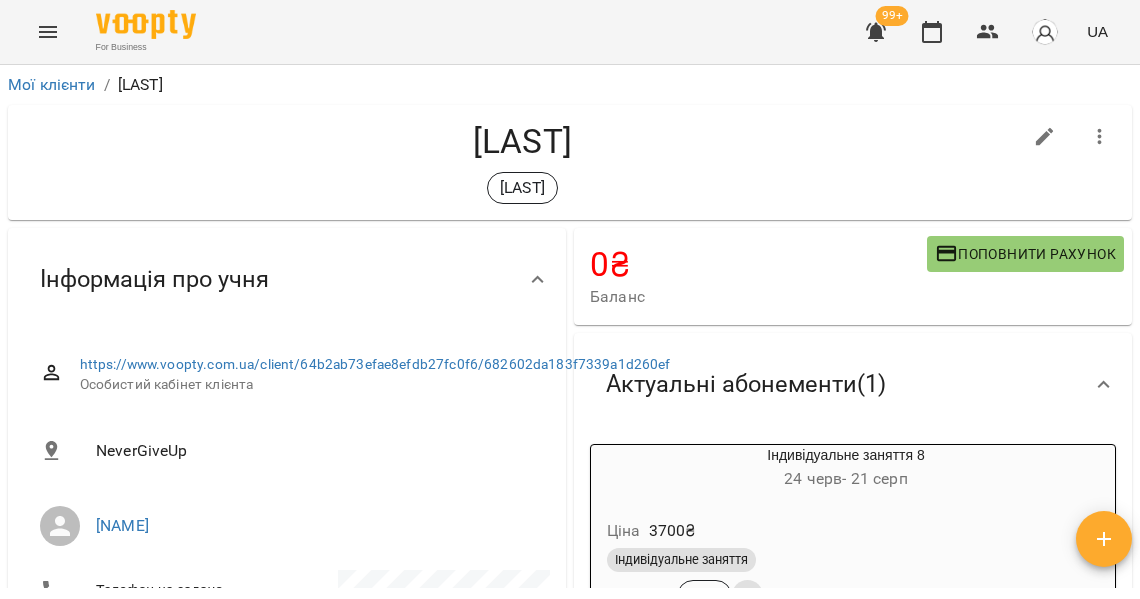 scroll, scrollTop: 0, scrollLeft: 0, axis: both 